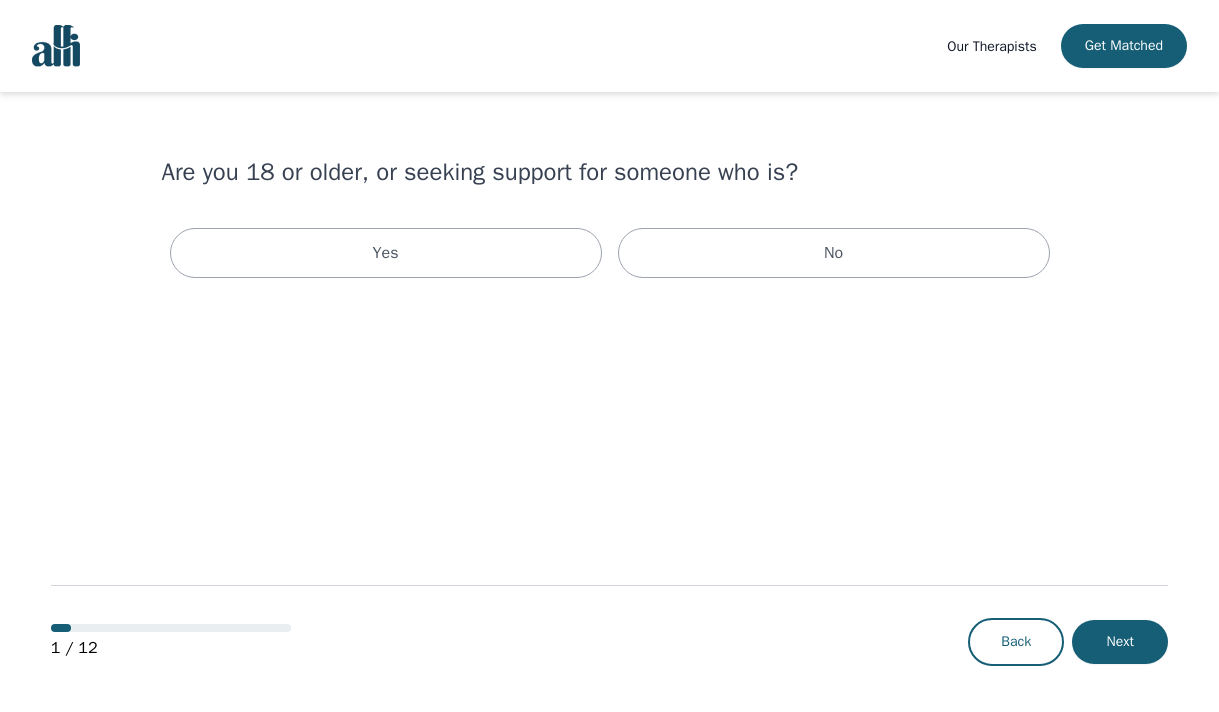 scroll, scrollTop: 0, scrollLeft: 0, axis: both 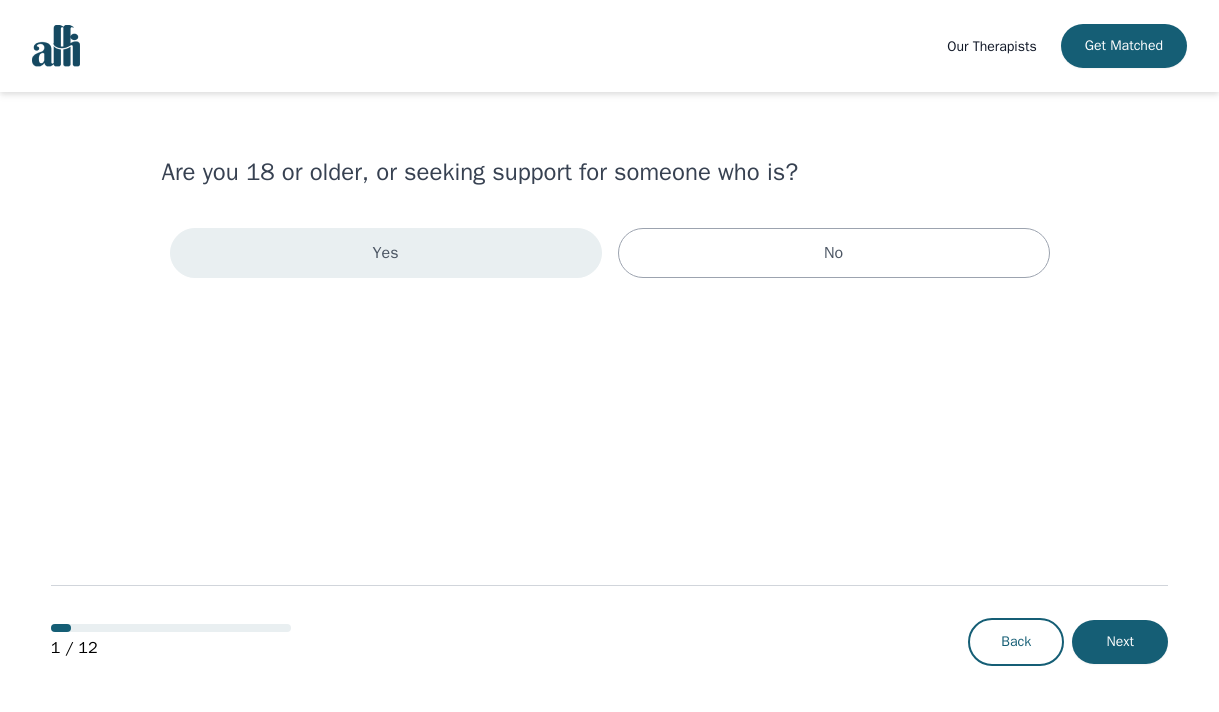 click on "Yes" at bounding box center (386, 253) 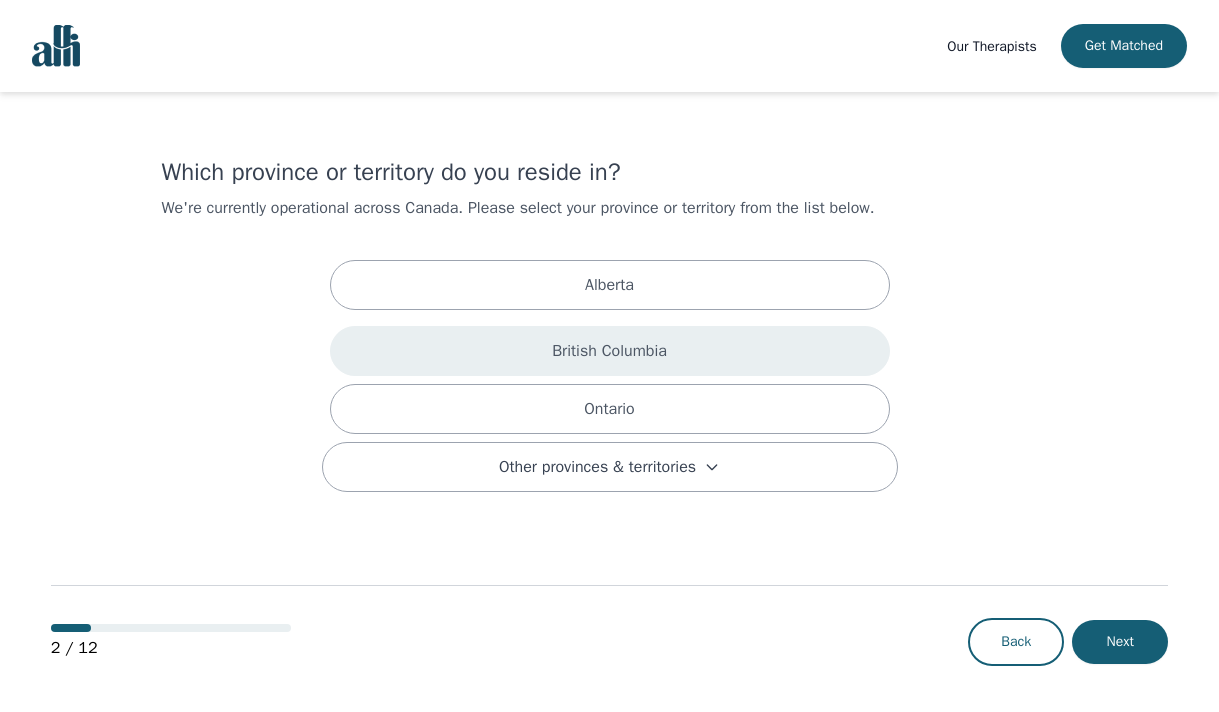 click on "British Columbia" at bounding box center (610, 351) 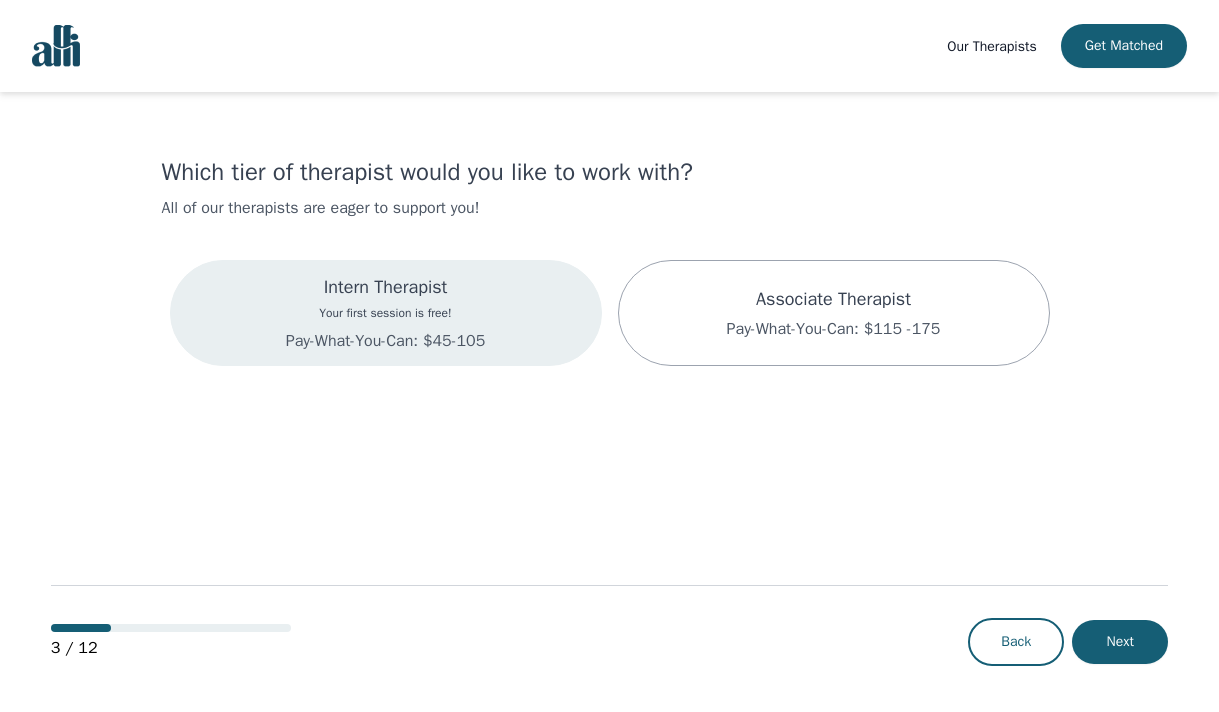 click on "Pay-What-You-Can: $45-105" at bounding box center [385, 341] 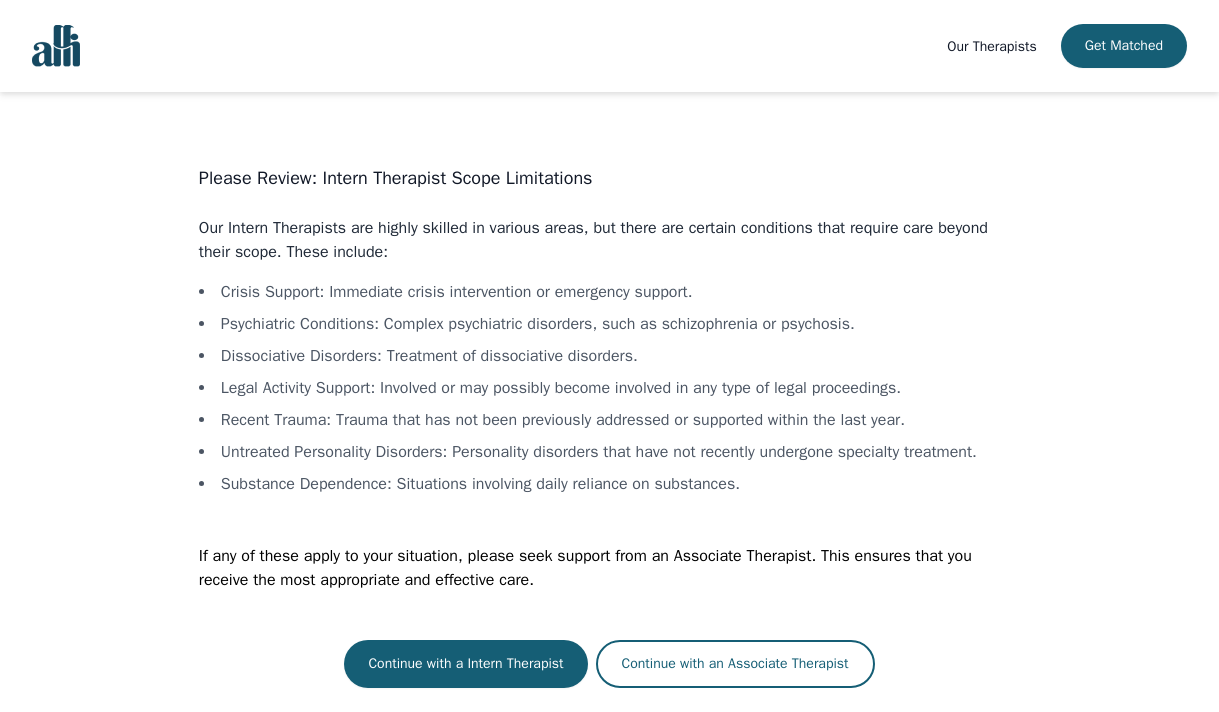 scroll, scrollTop: 2, scrollLeft: 0, axis: vertical 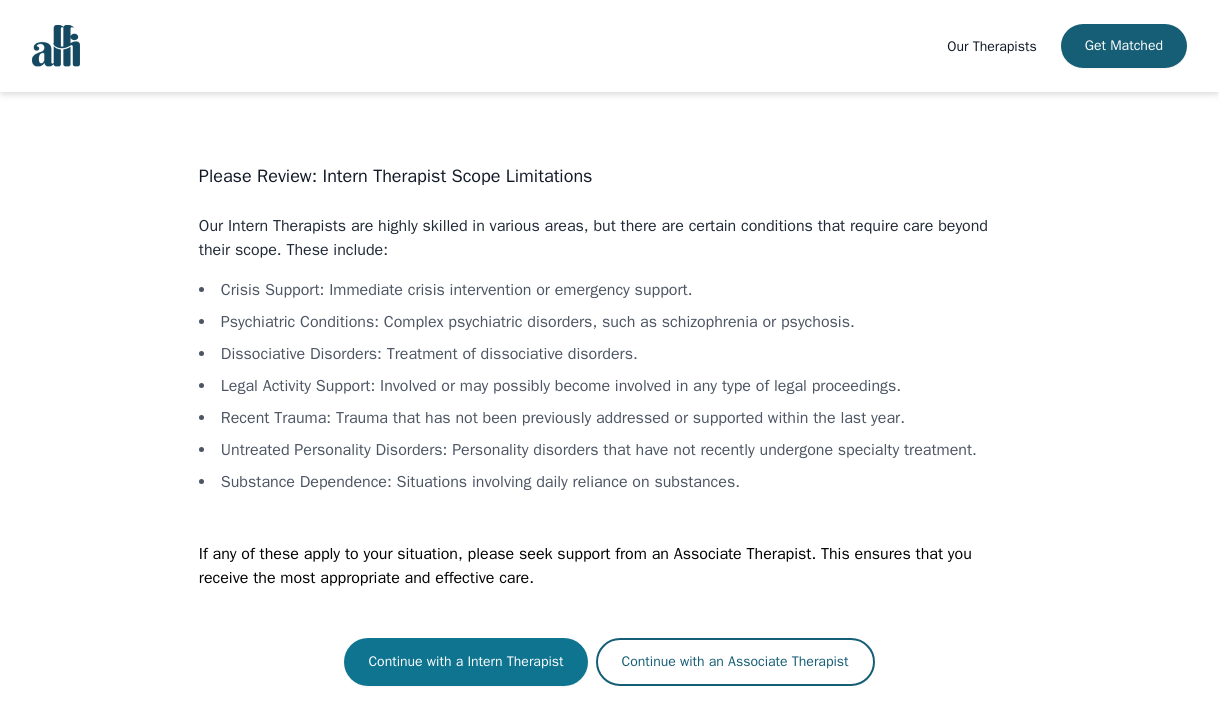 click on "Continue with a Intern Therapist" at bounding box center (465, 662) 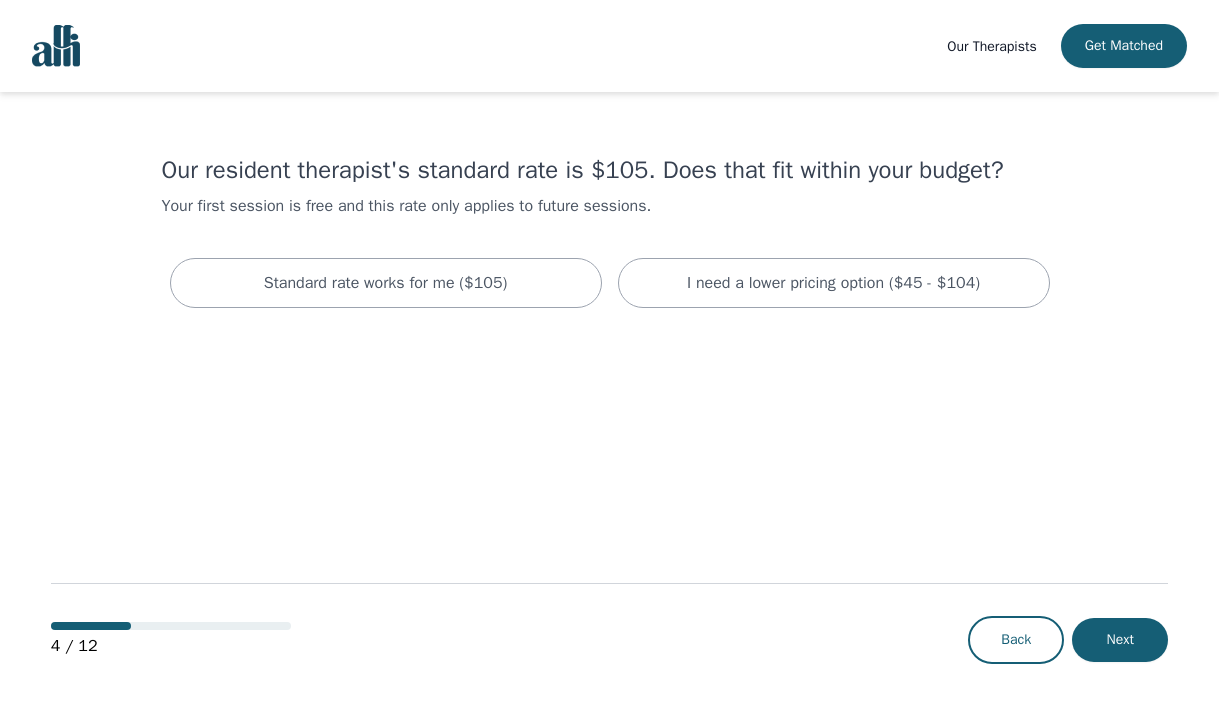 scroll, scrollTop: 0, scrollLeft: 0, axis: both 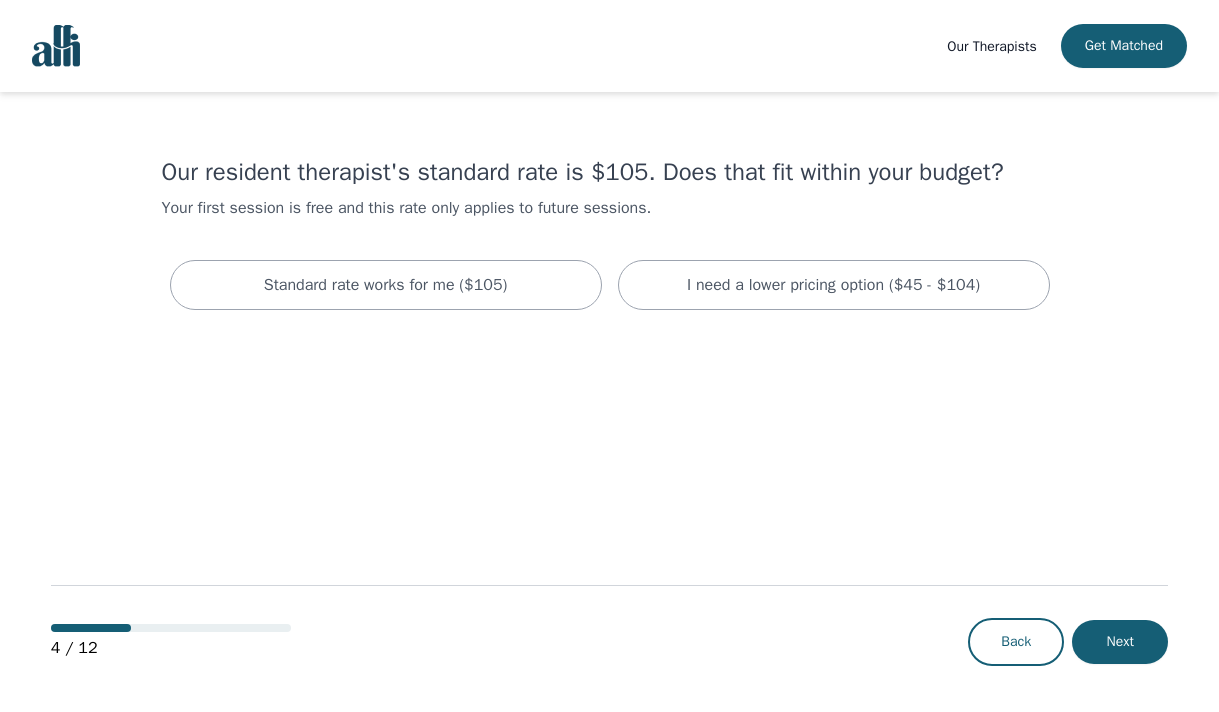 click on "Our resident therapist's standard rate is $105. Does that fit within your budget? Your first session is free and this rate only applies to future sessions. Standard rate works for me ($105) I need a lower pricing option ($45 - $104) 4 / 12 Back Next" at bounding box center (609, 403) 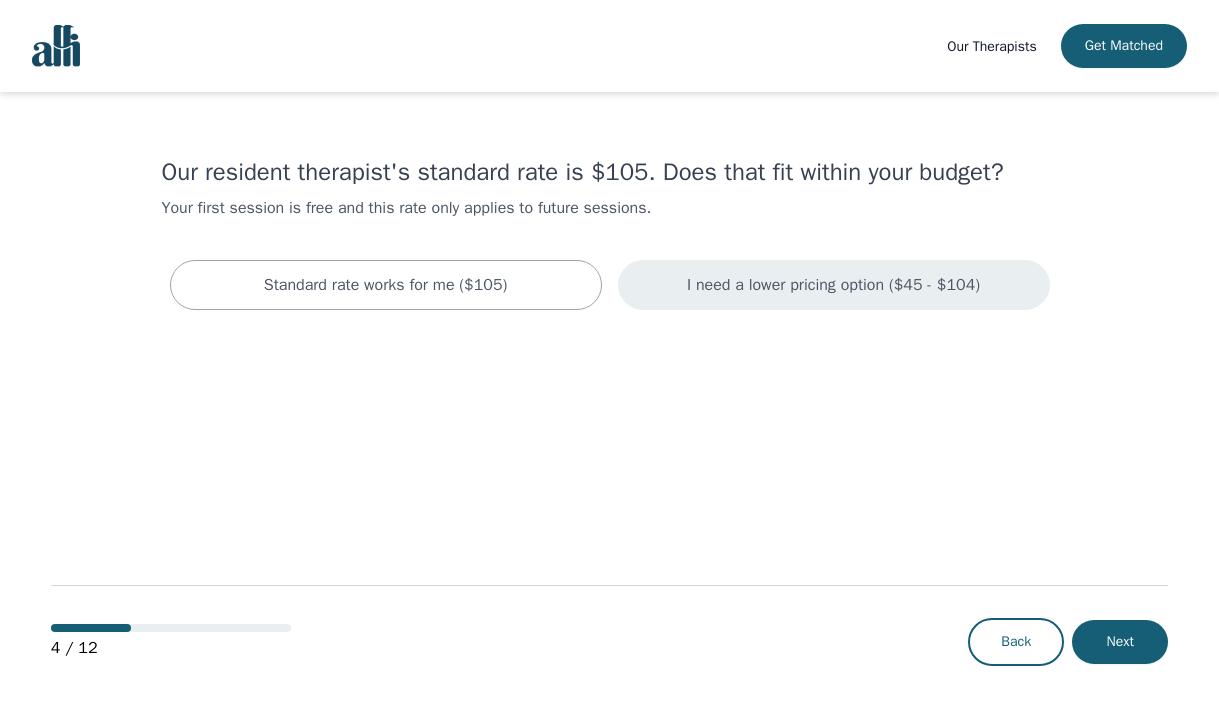 click on "I need a lower pricing option ($45 - $104)" at bounding box center [834, 285] 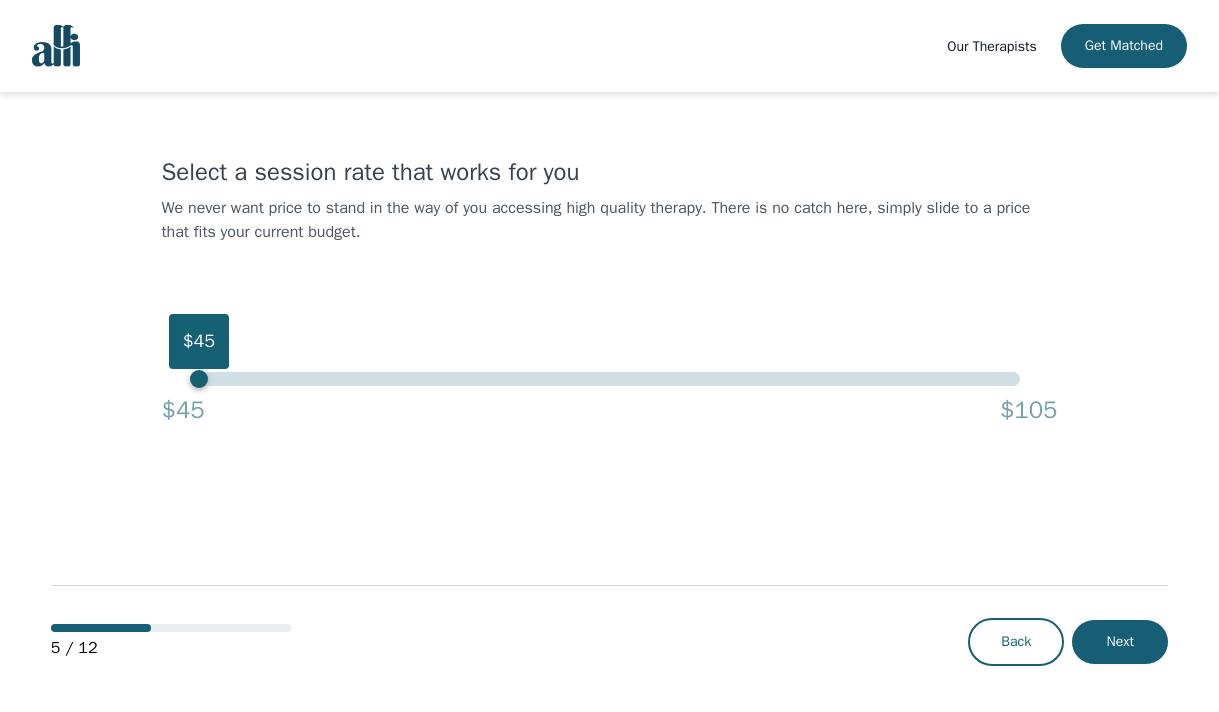 drag, startPoint x: 1018, startPoint y: 383, endPoint x: 163, endPoint y: 368, distance: 855.1316 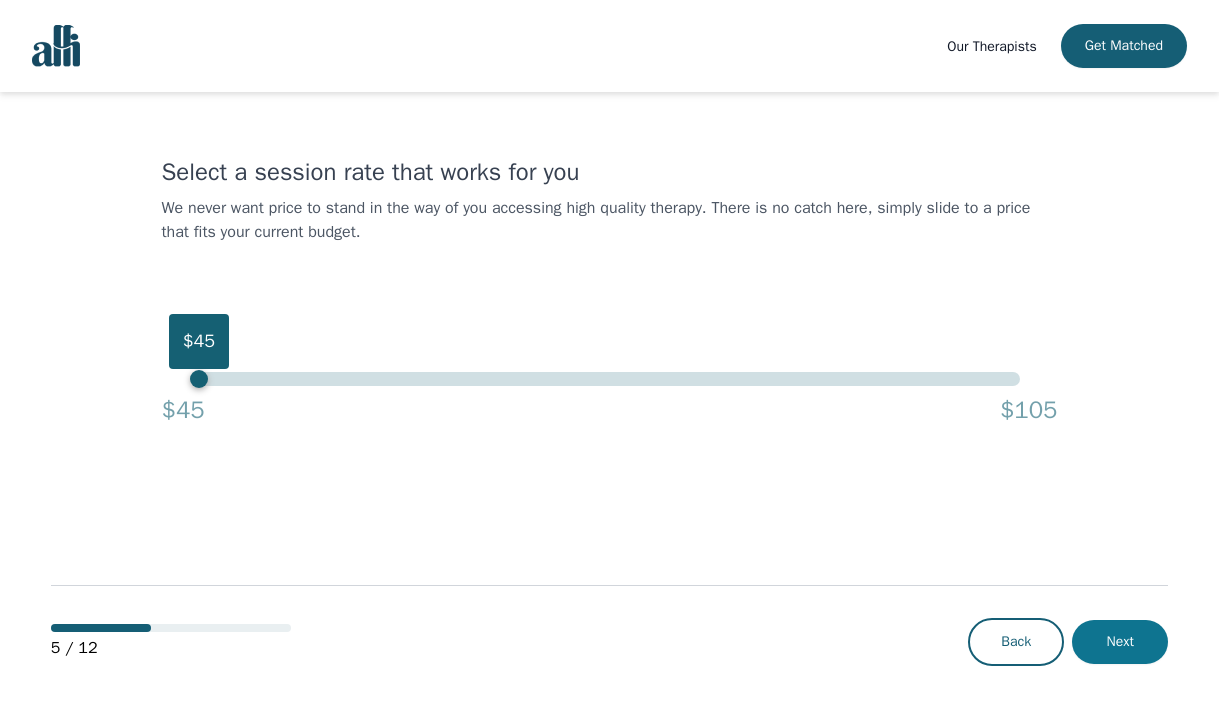 click on "Next" at bounding box center [1120, 642] 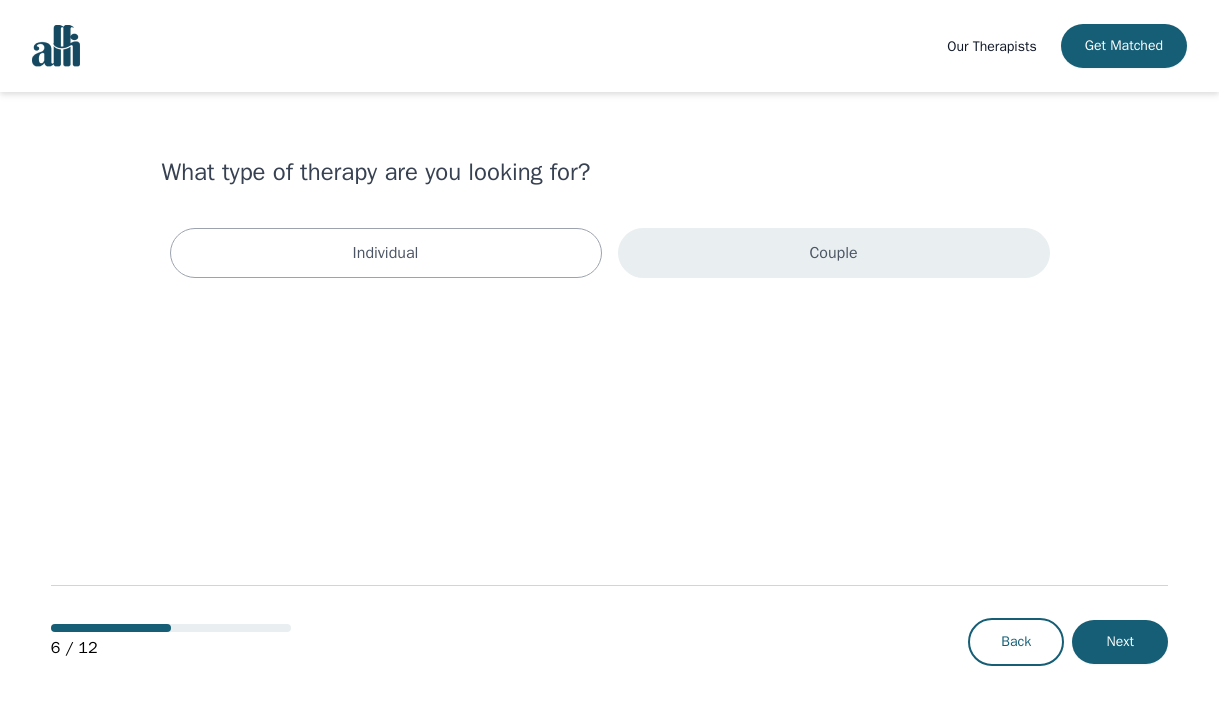 click on "Couple" at bounding box center (834, 253) 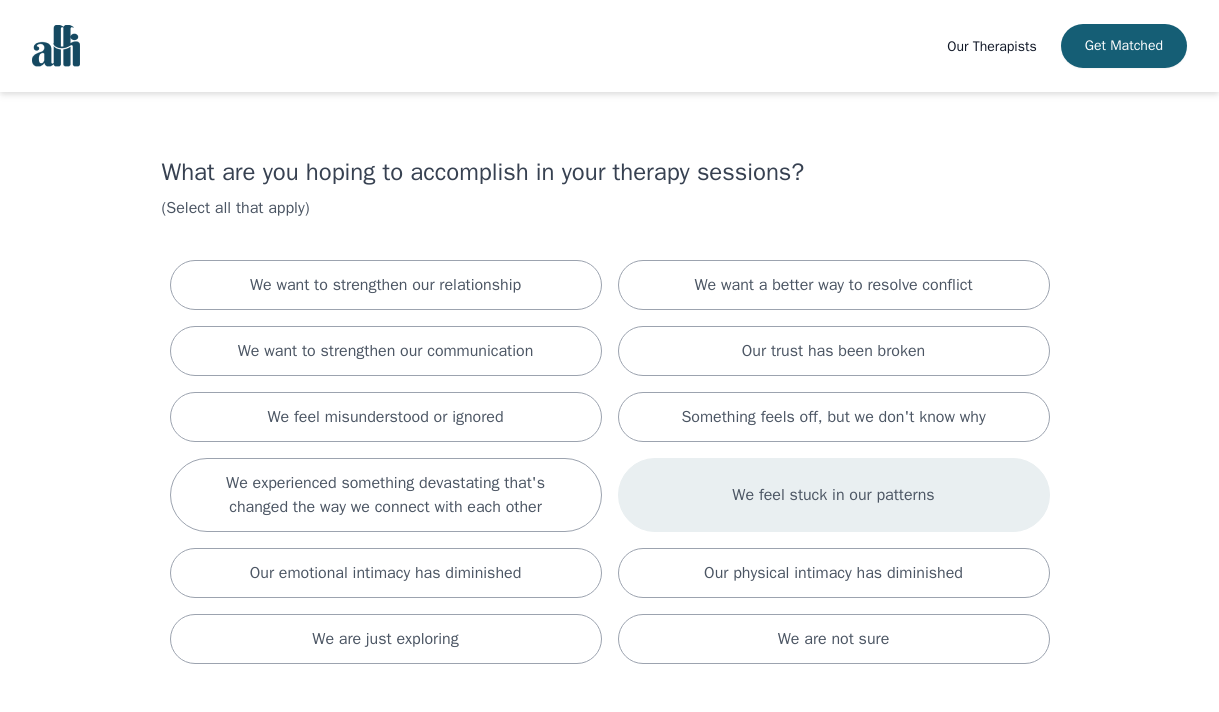 click on "We feel stuck in our patterns" at bounding box center (834, 495) 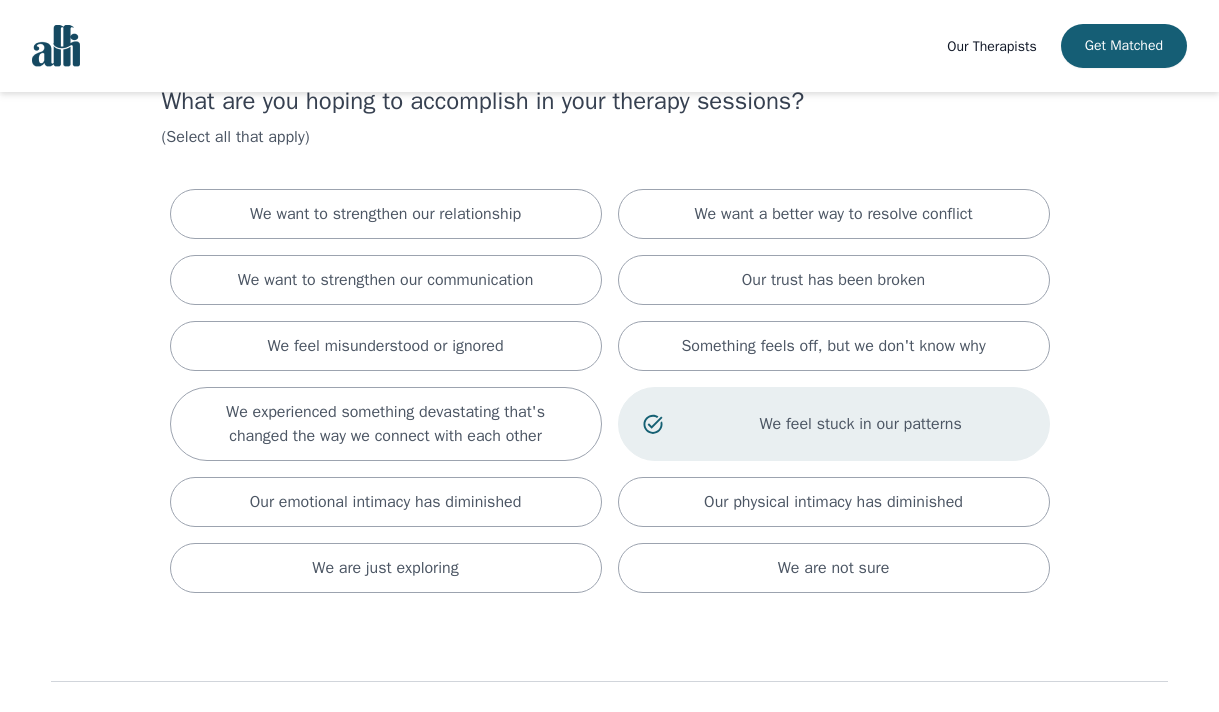 scroll, scrollTop: 169, scrollLeft: 0, axis: vertical 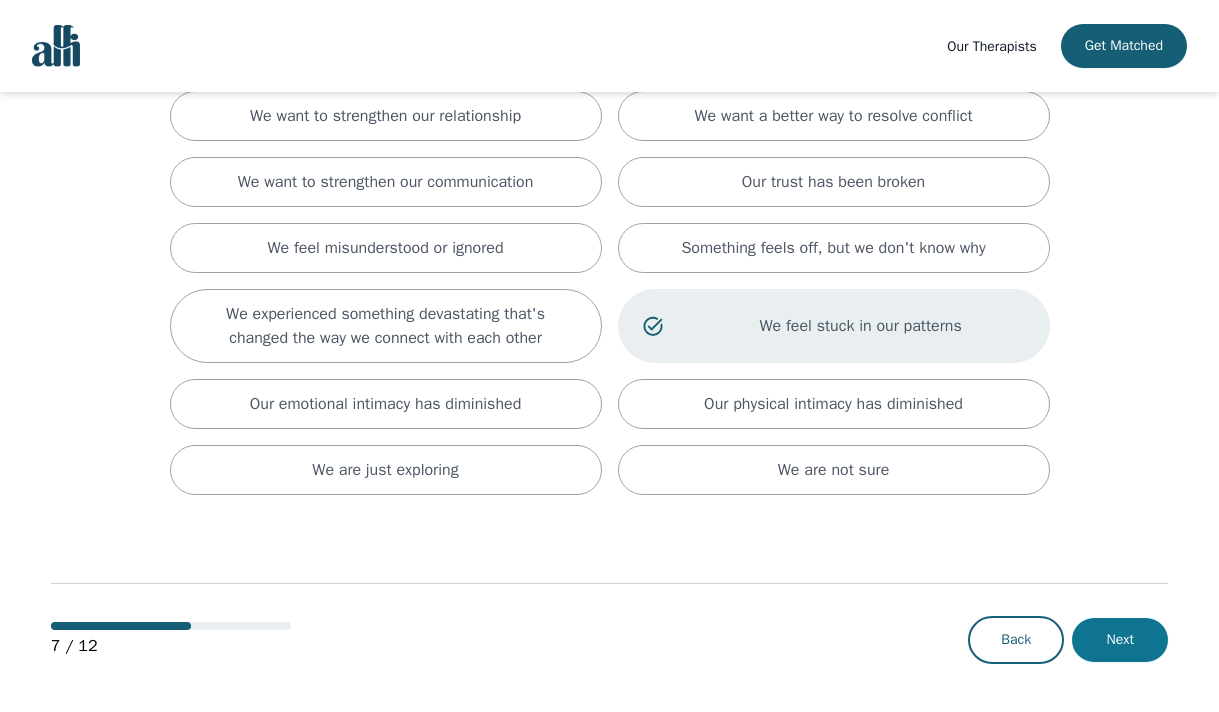 click on "Next" at bounding box center [1120, 640] 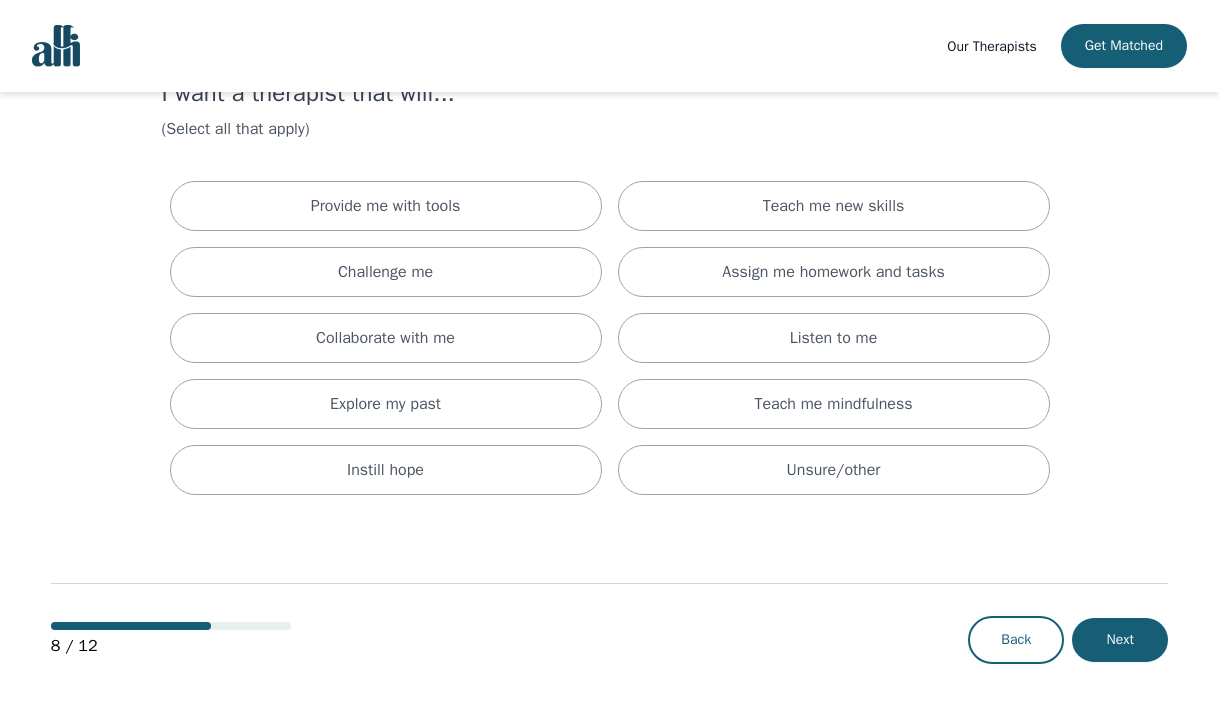 scroll, scrollTop: 0, scrollLeft: 0, axis: both 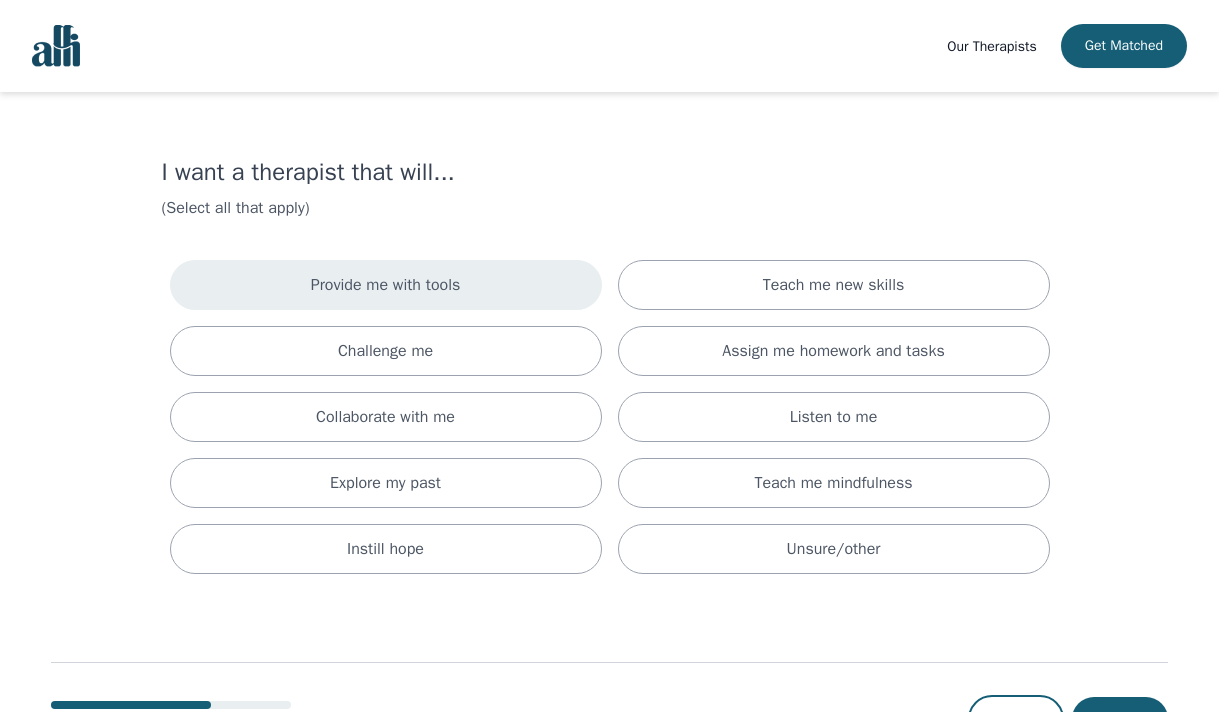 click on "Provide me with tools" at bounding box center (386, 285) 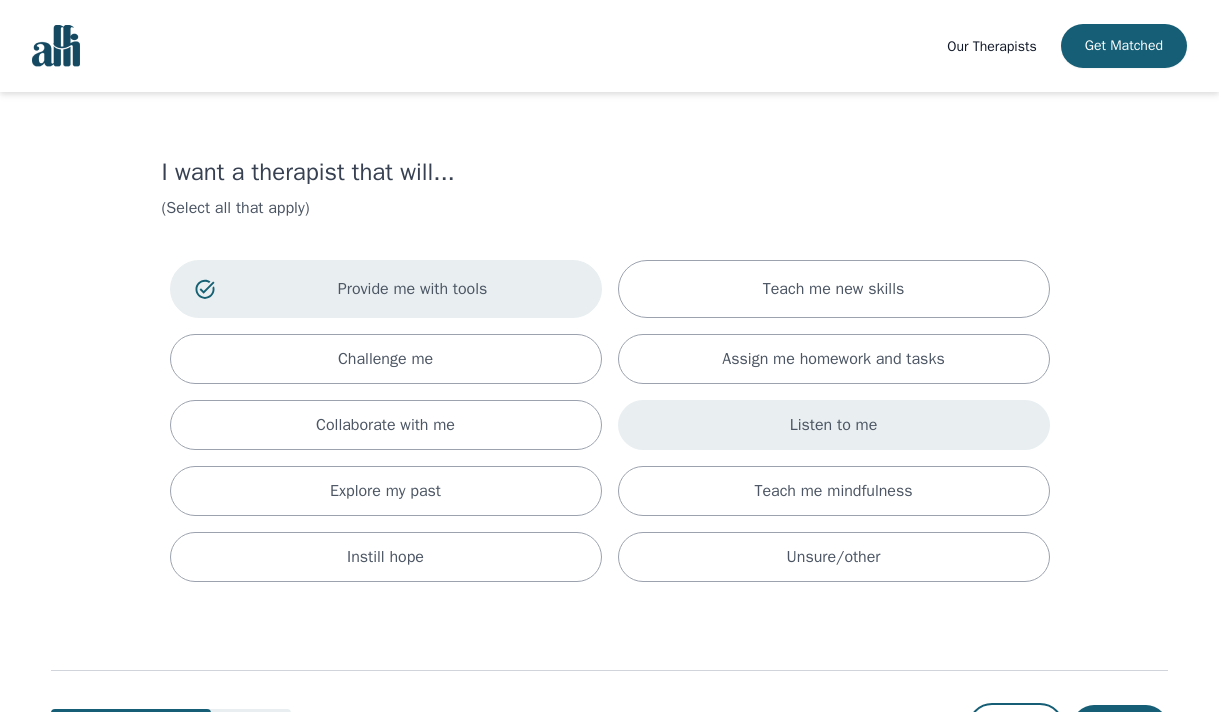 scroll, scrollTop: 87, scrollLeft: 0, axis: vertical 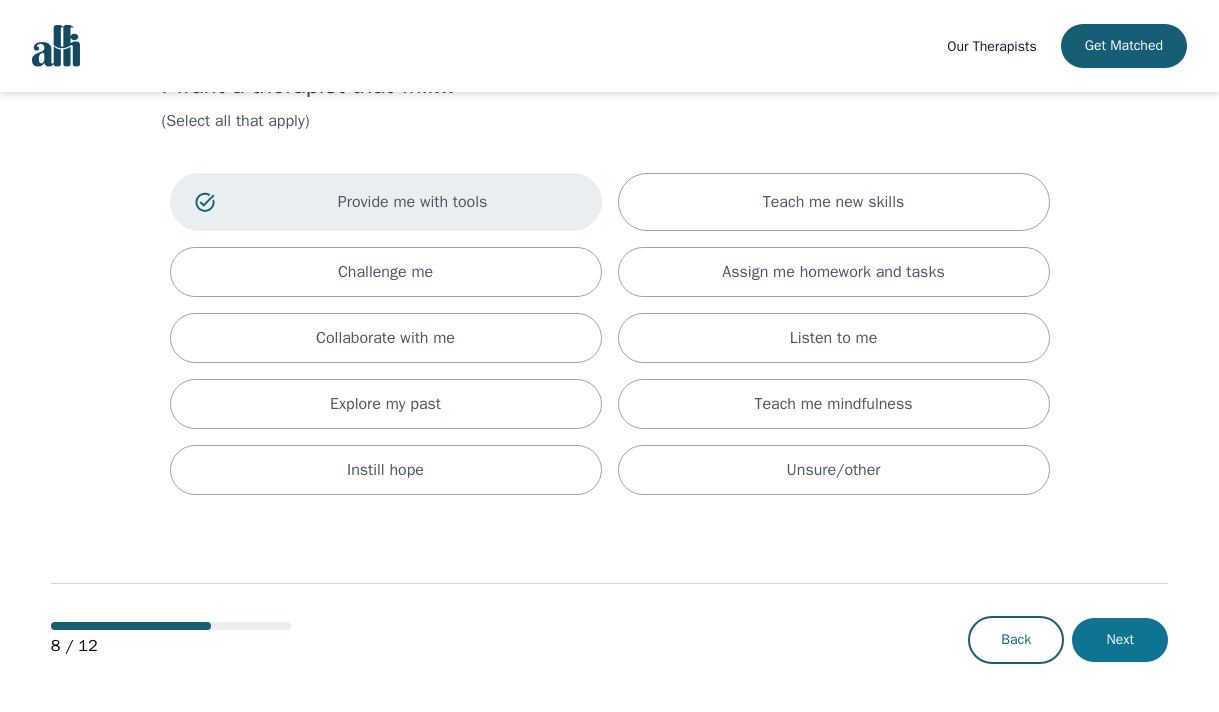 click on "Next" at bounding box center (1120, 640) 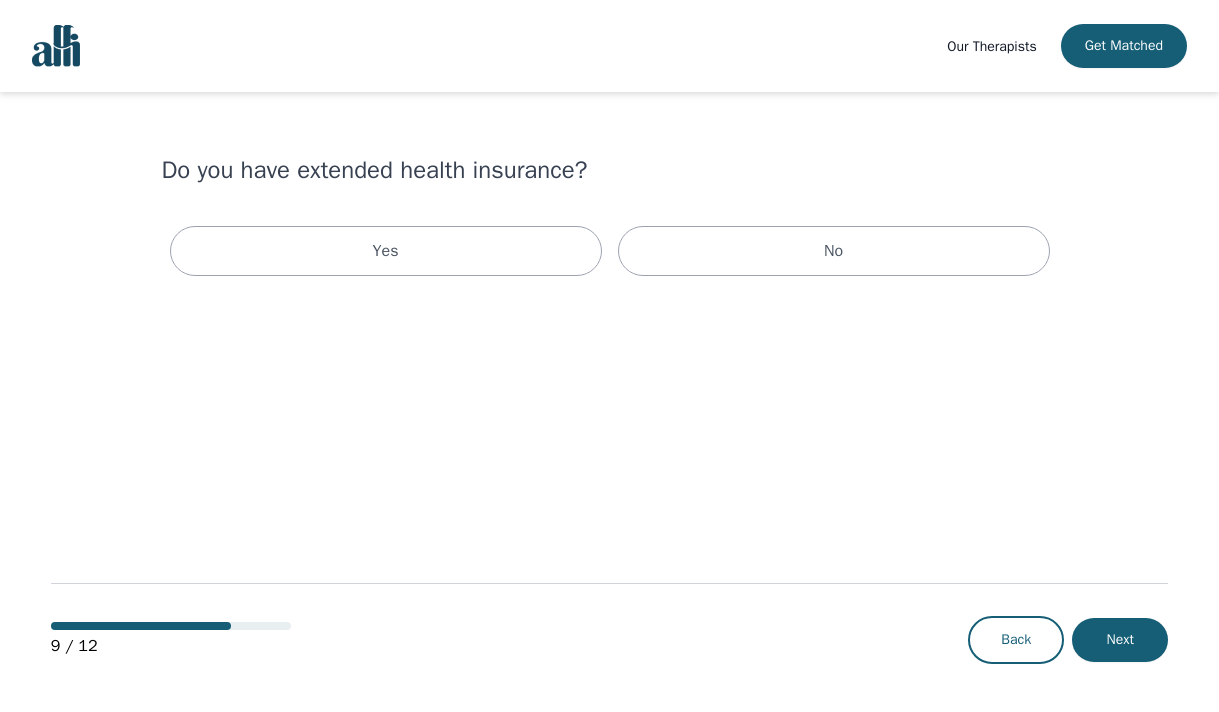 scroll, scrollTop: 0, scrollLeft: 0, axis: both 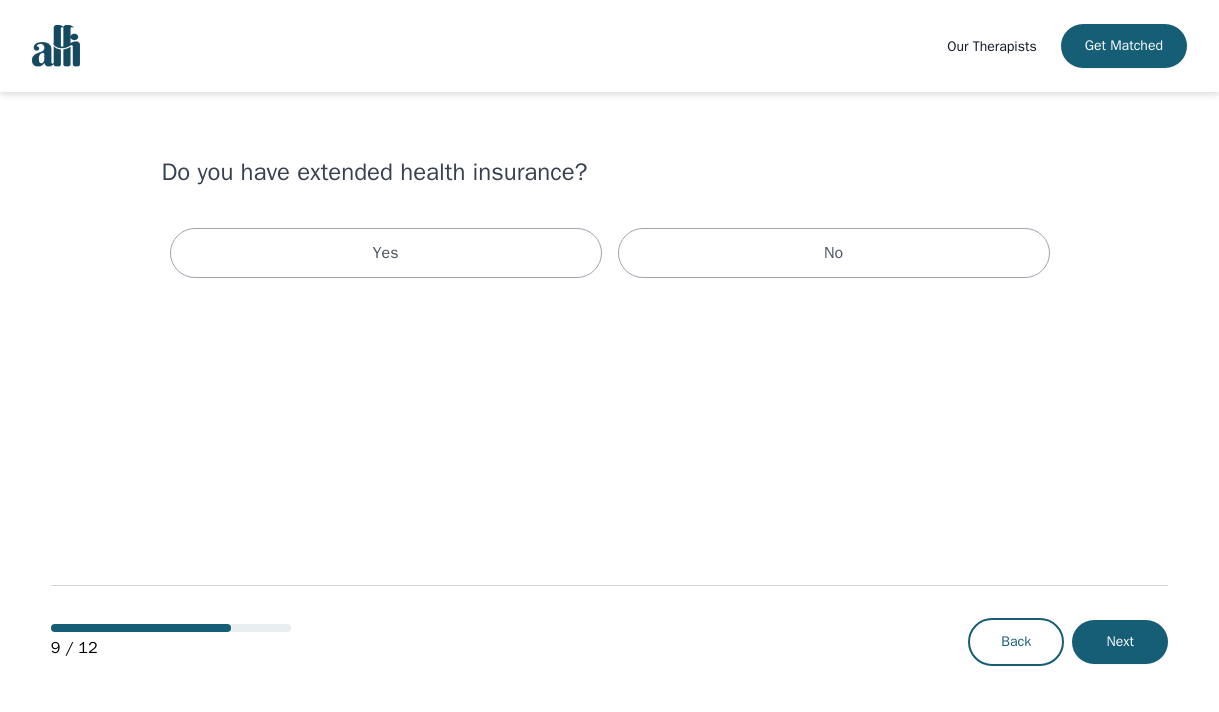click on "Yes No" at bounding box center [610, 253] 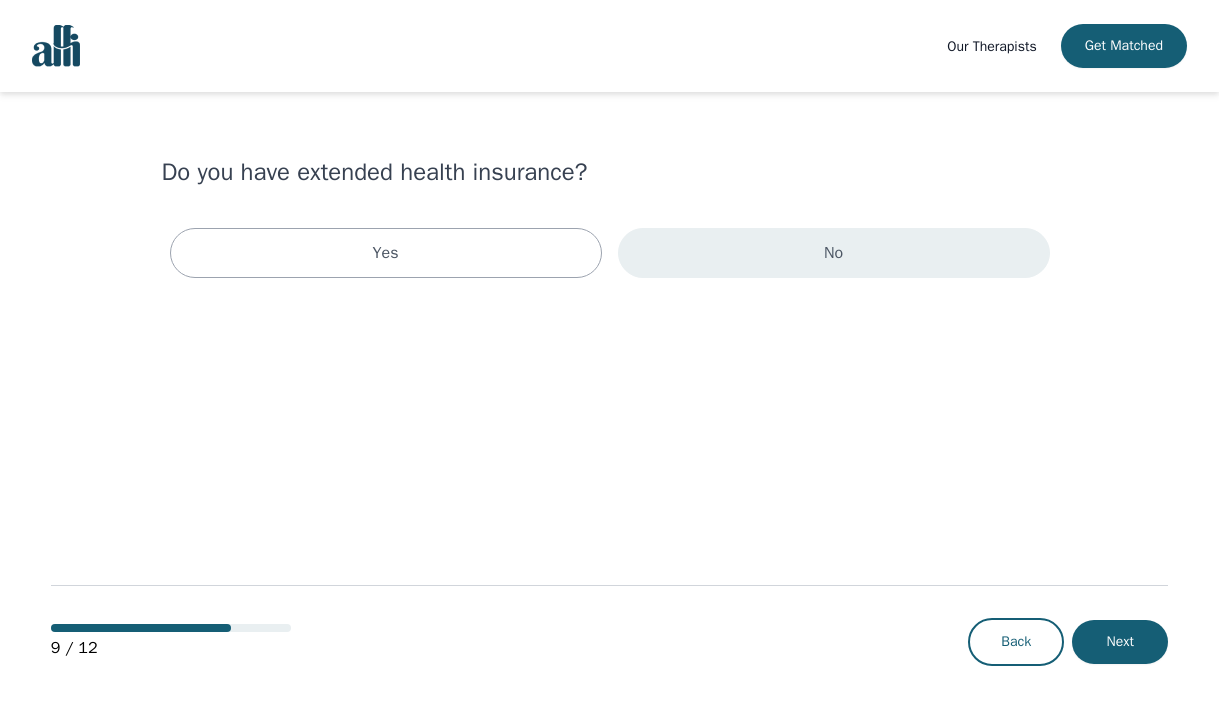click on "No" at bounding box center [834, 253] 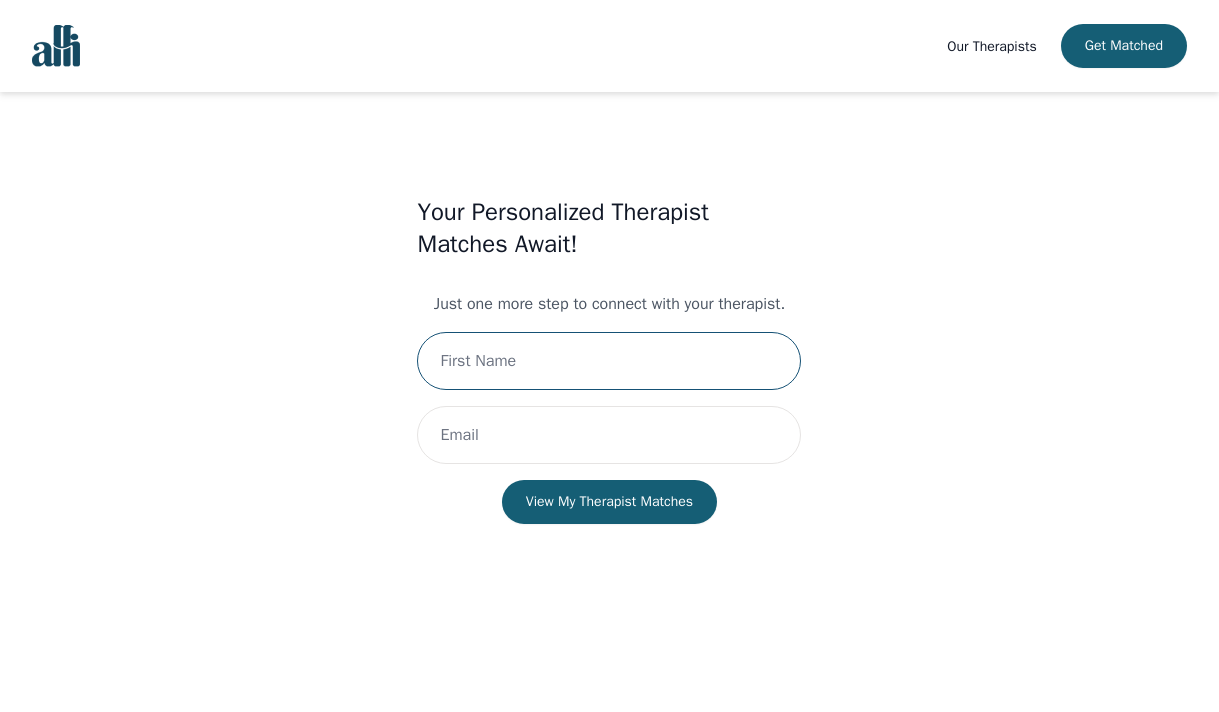 click at bounding box center [609, 361] 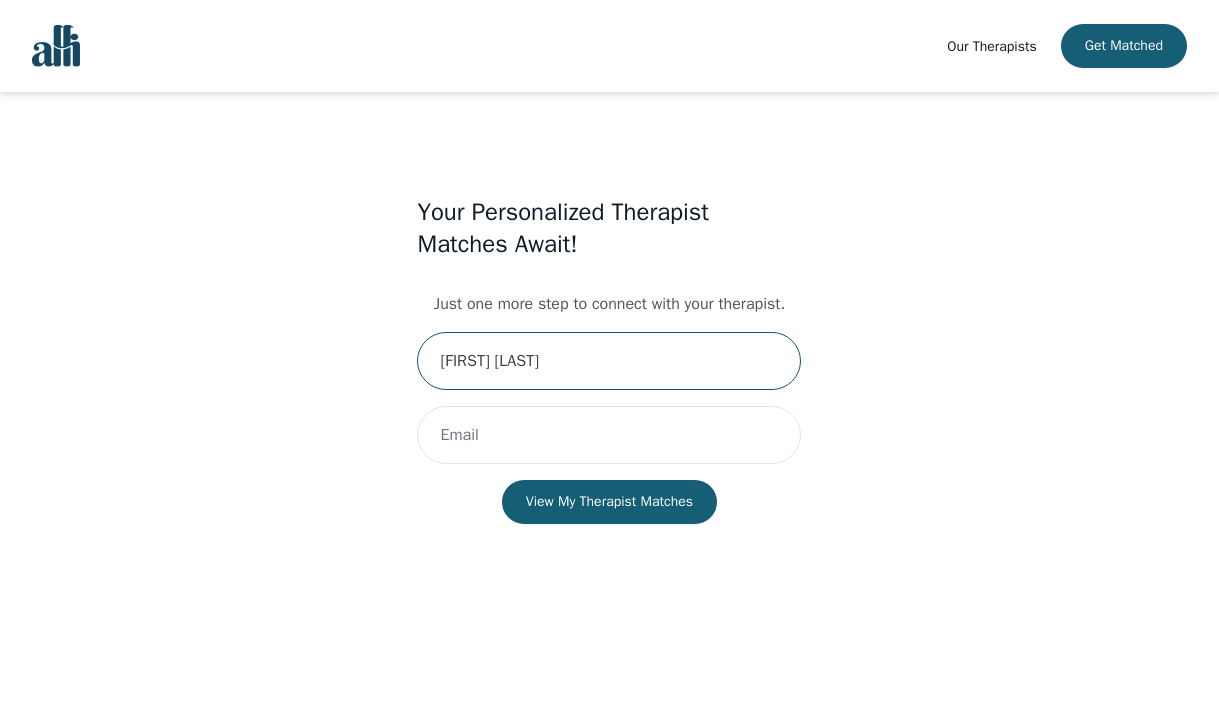 type on "[FIRST] [LAST]" 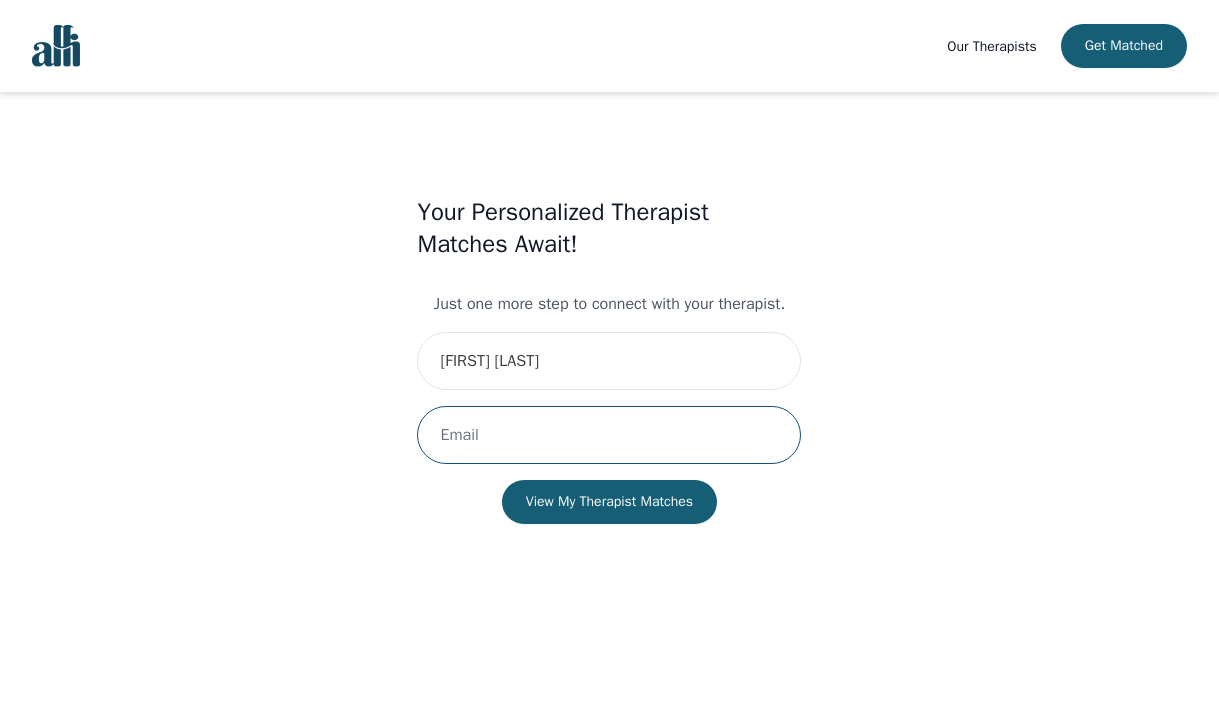 click at bounding box center (609, 435) 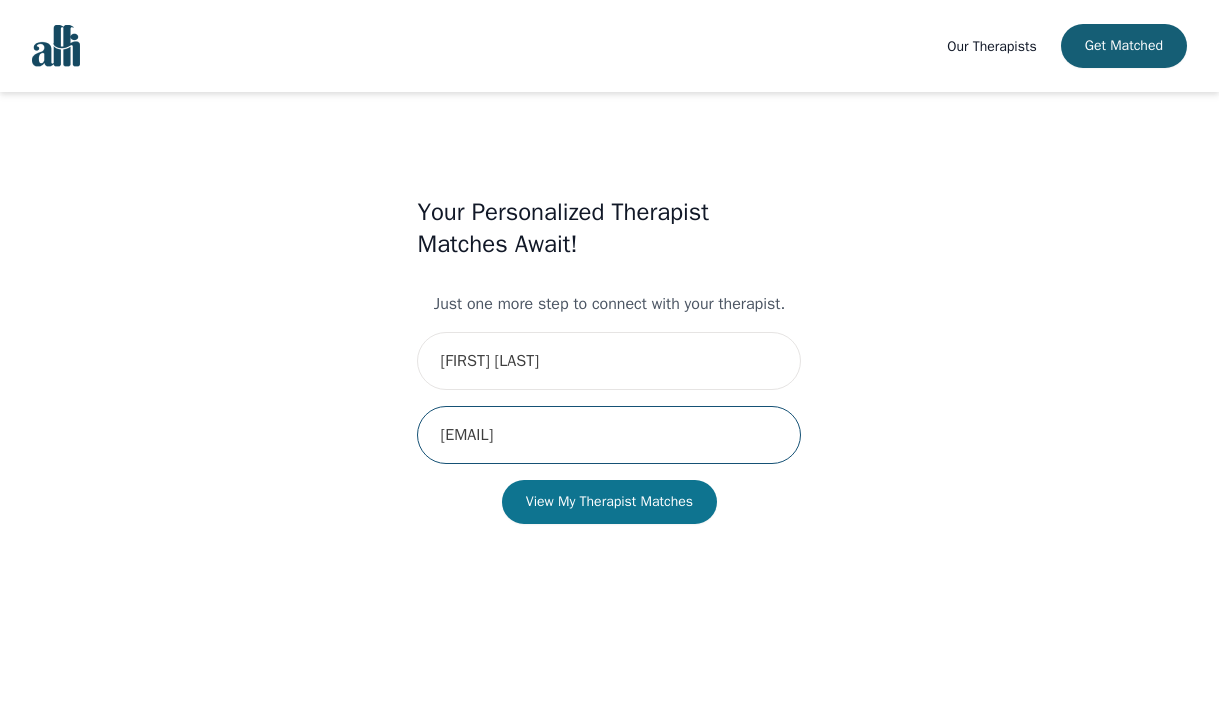 type on "[EMAIL]" 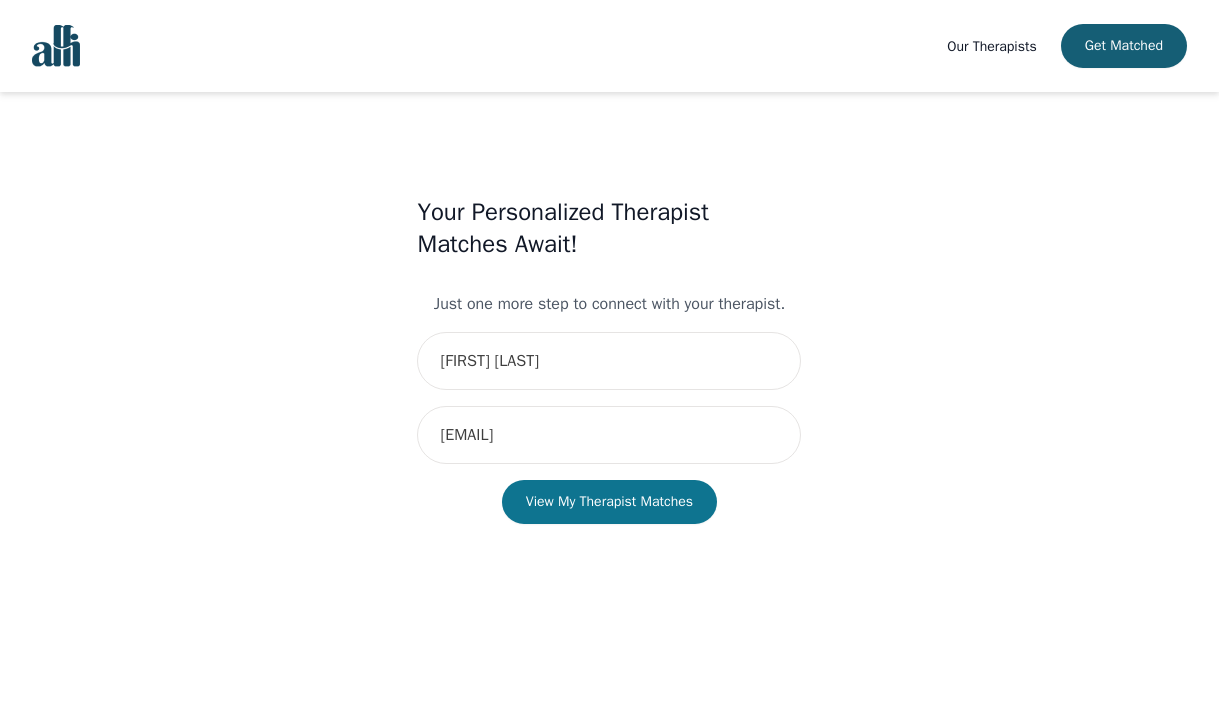 click on "View My Therapist Matches" at bounding box center [609, 502] 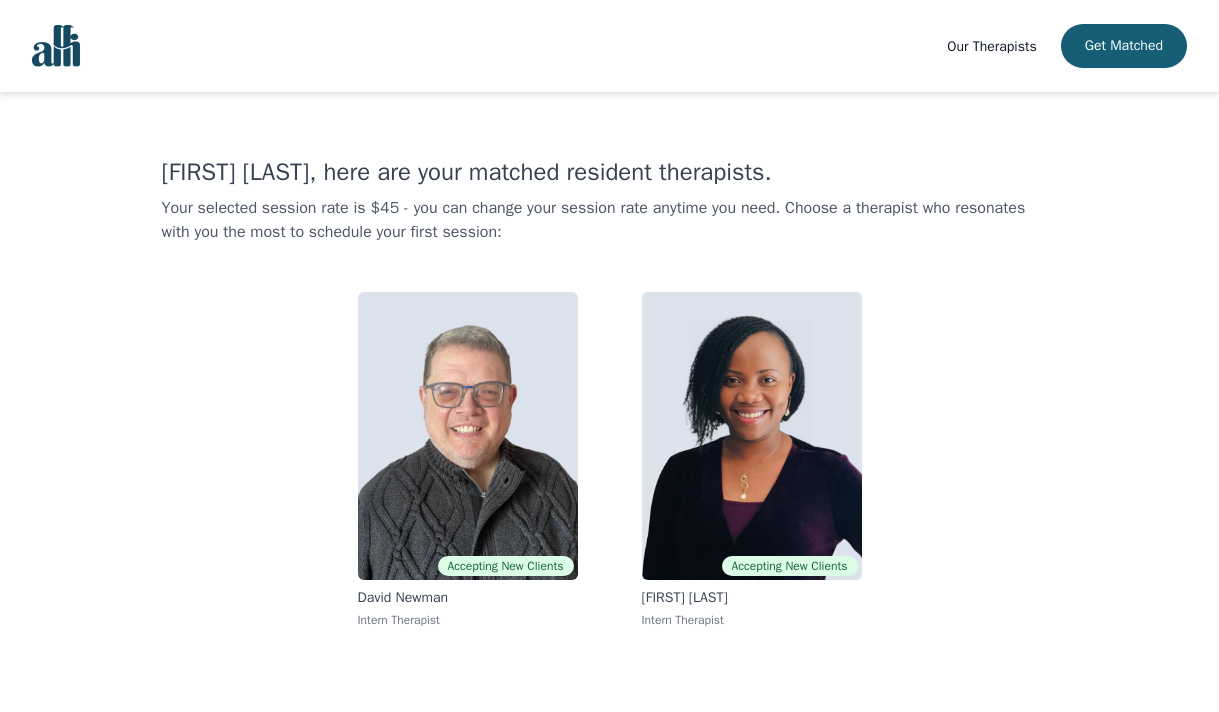 scroll, scrollTop: 2, scrollLeft: 0, axis: vertical 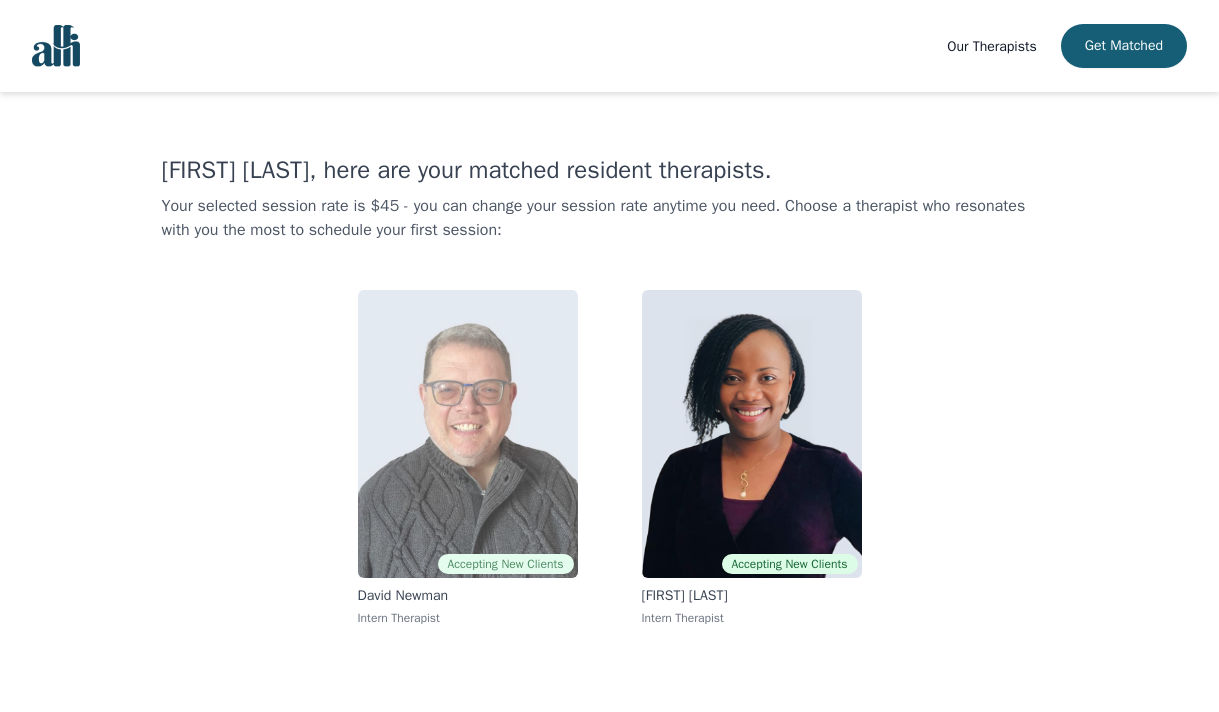 click at bounding box center (468, 434) 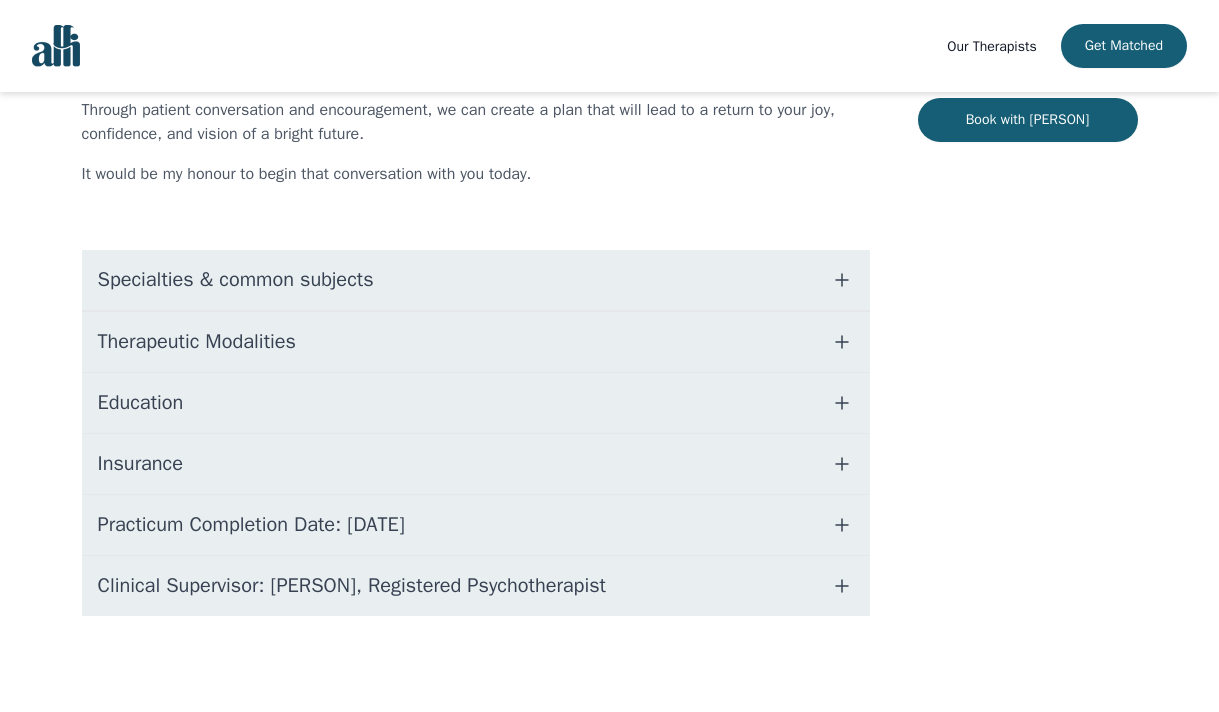 scroll, scrollTop: 413, scrollLeft: 0, axis: vertical 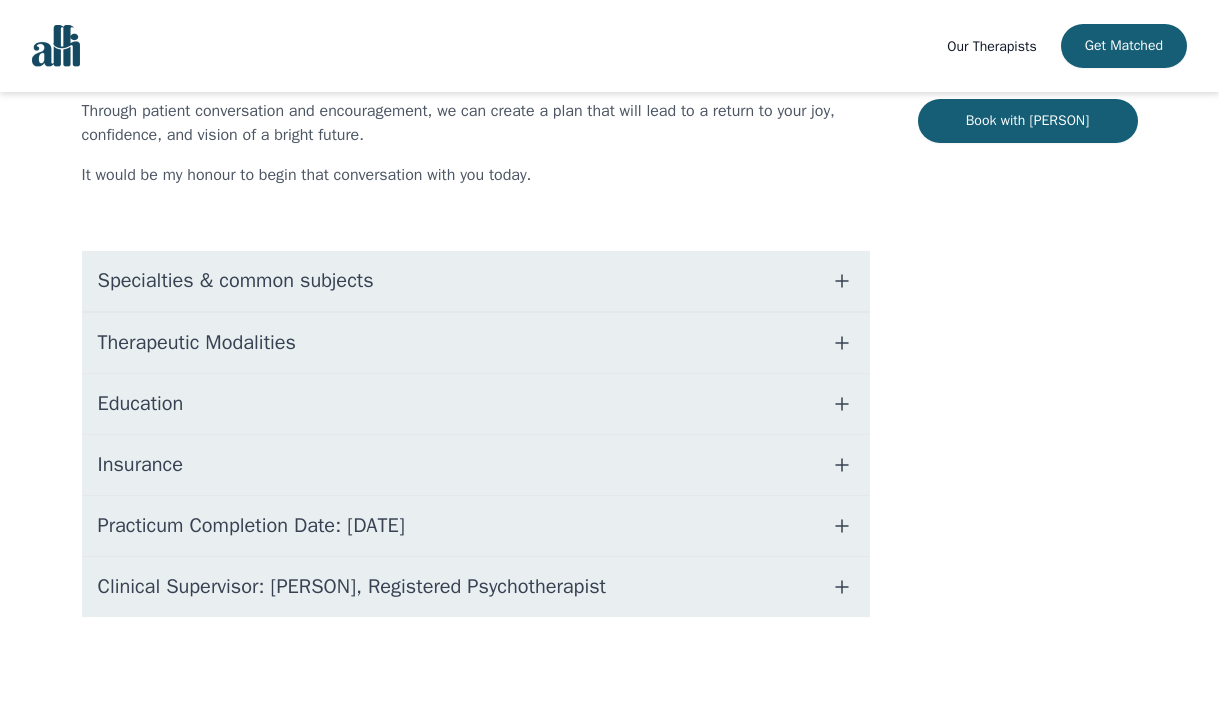 click on "Education" at bounding box center [476, 404] 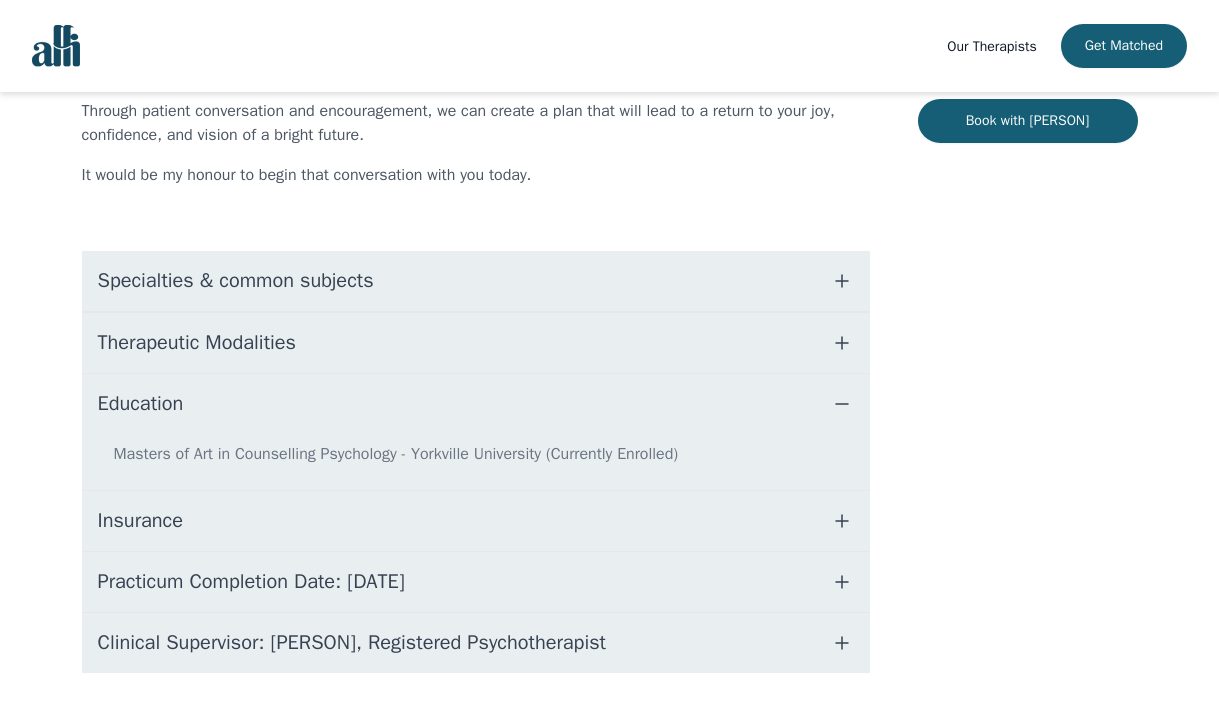 click on "Education" at bounding box center (476, 404) 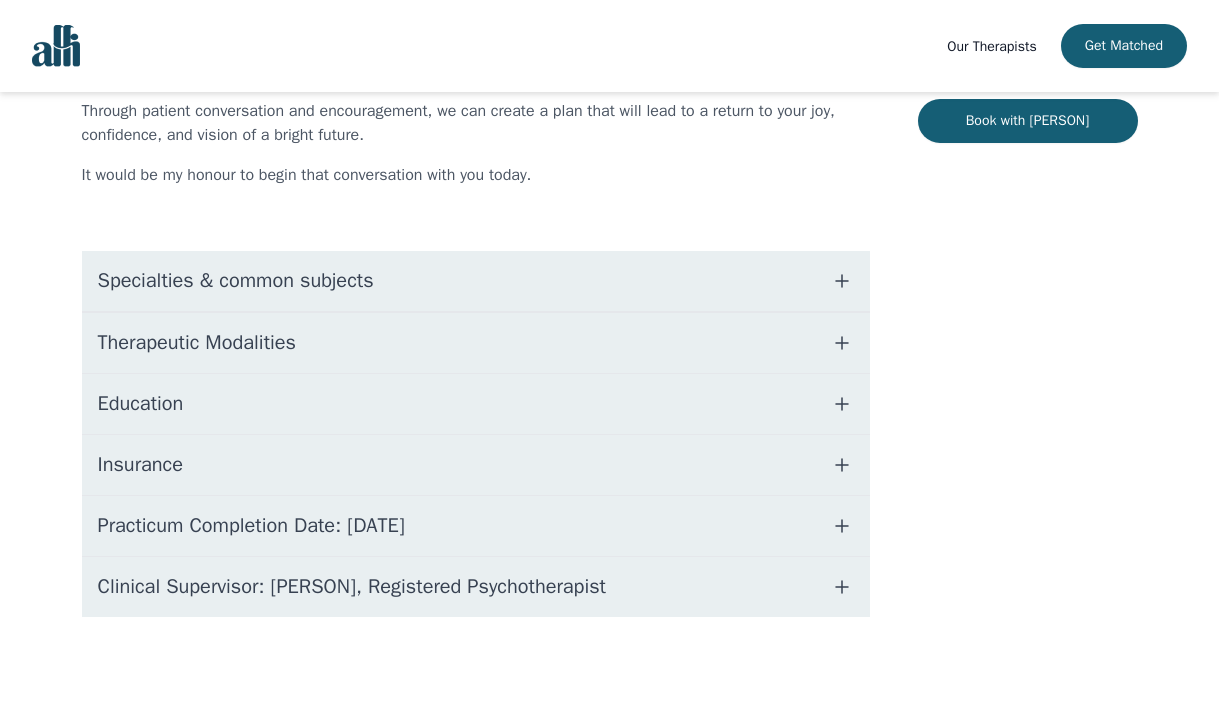 scroll, scrollTop: 0, scrollLeft: 0, axis: both 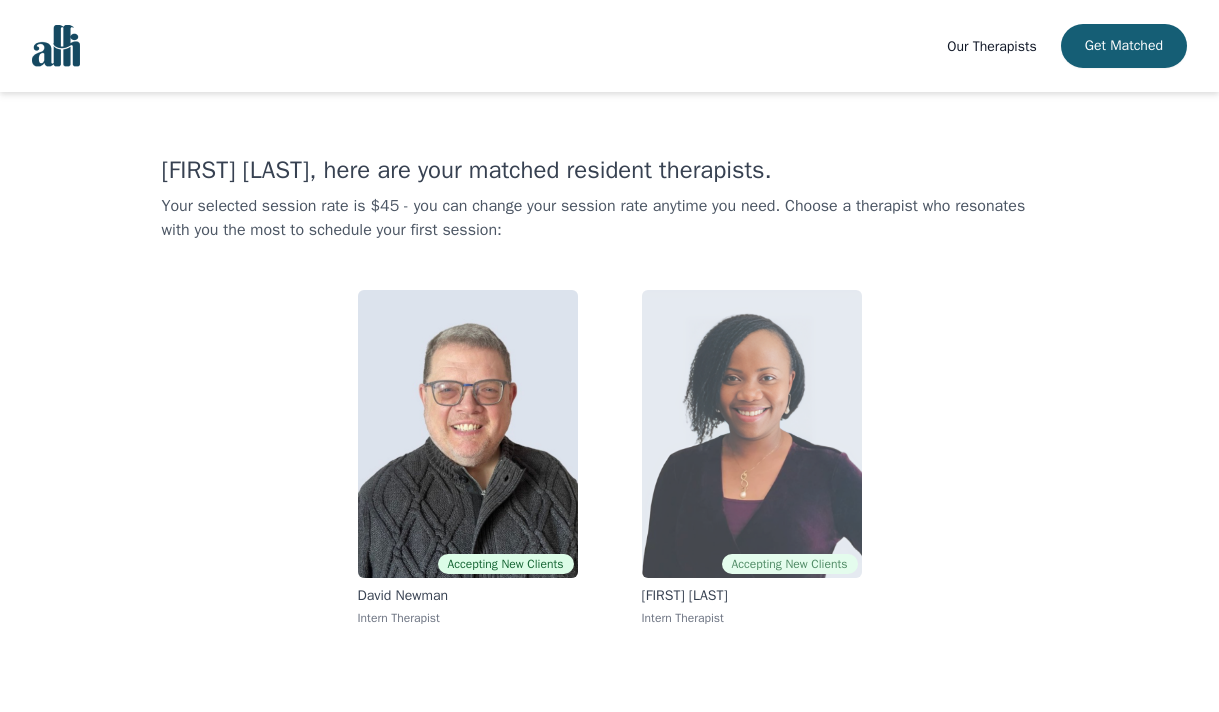 click at bounding box center [752, 434] 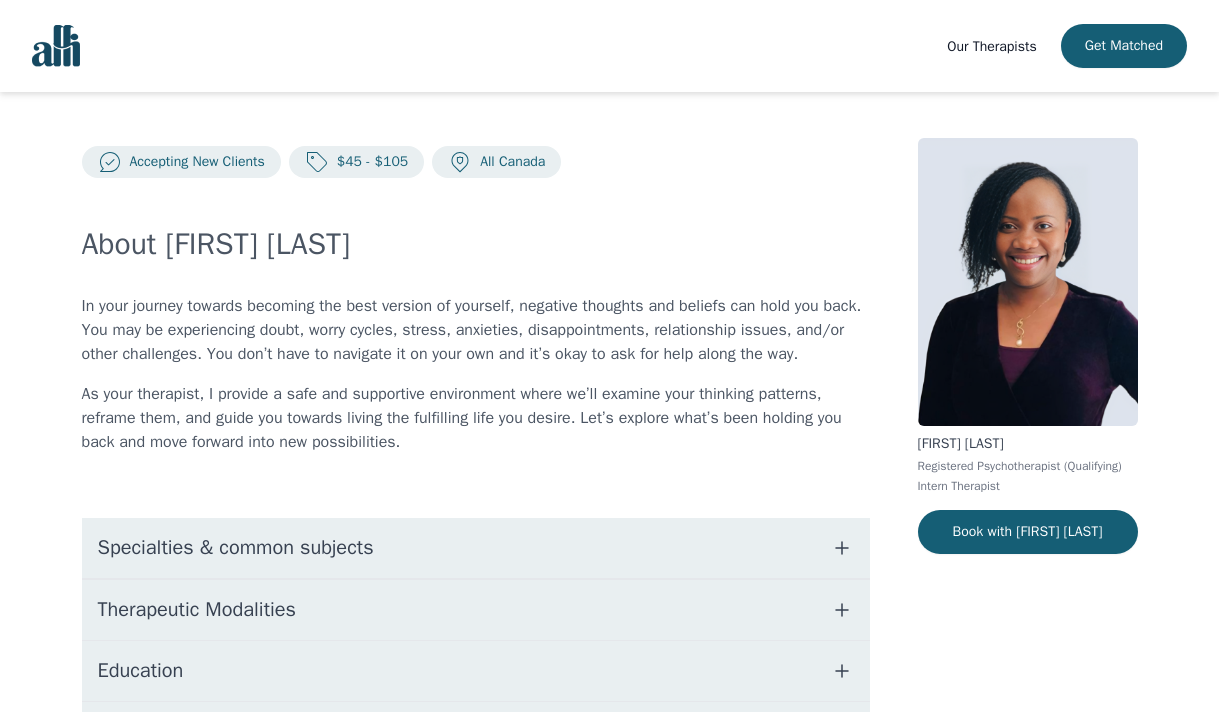scroll, scrollTop: 0, scrollLeft: 0, axis: both 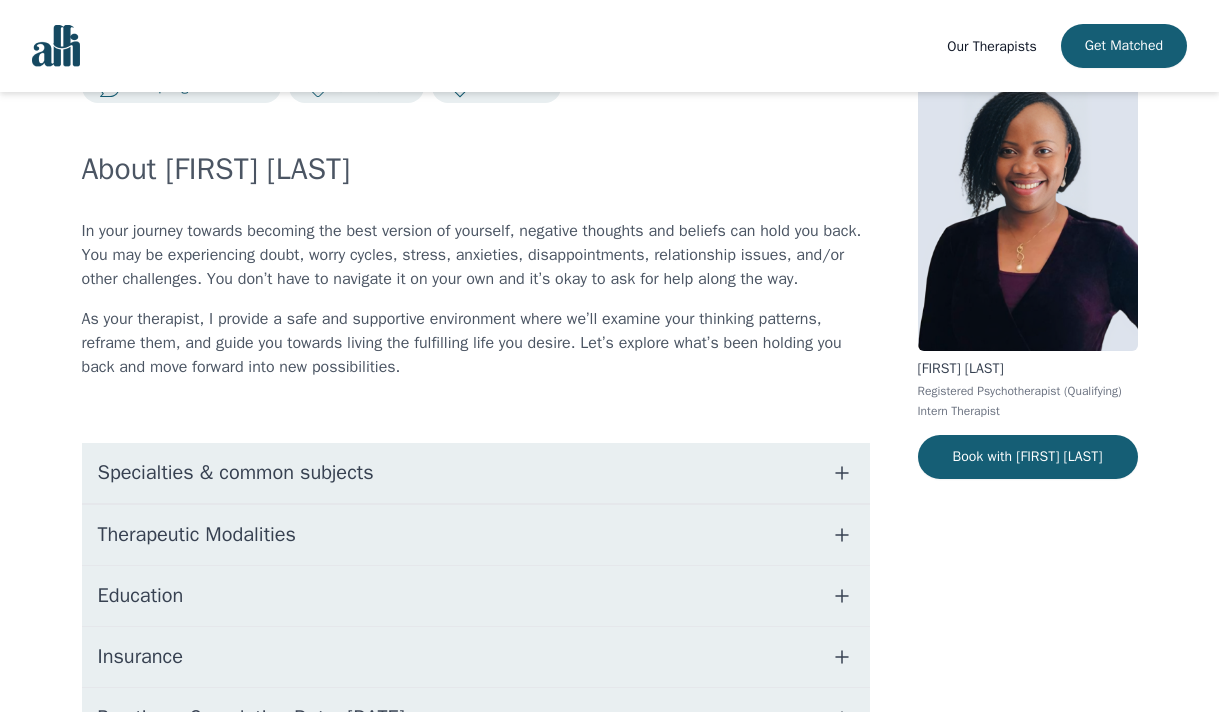 click on "Therapeutic Modalities" at bounding box center [476, 535] 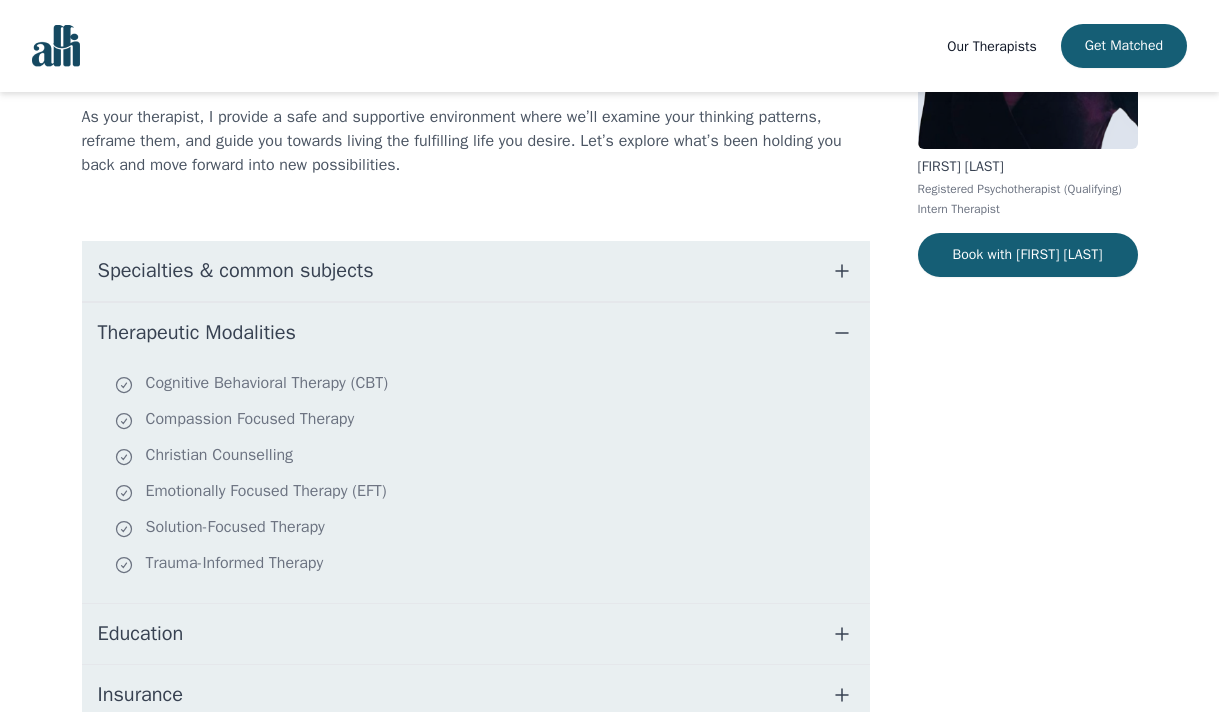 scroll, scrollTop: 282, scrollLeft: 0, axis: vertical 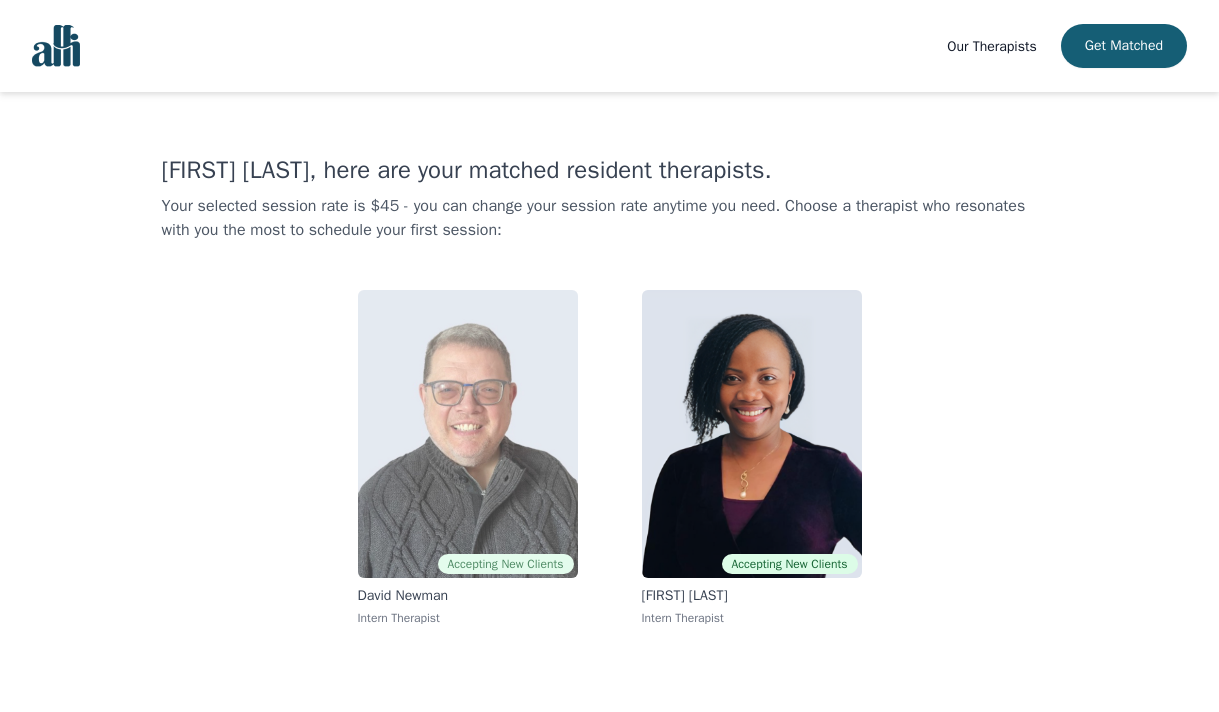 click at bounding box center [468, 434] 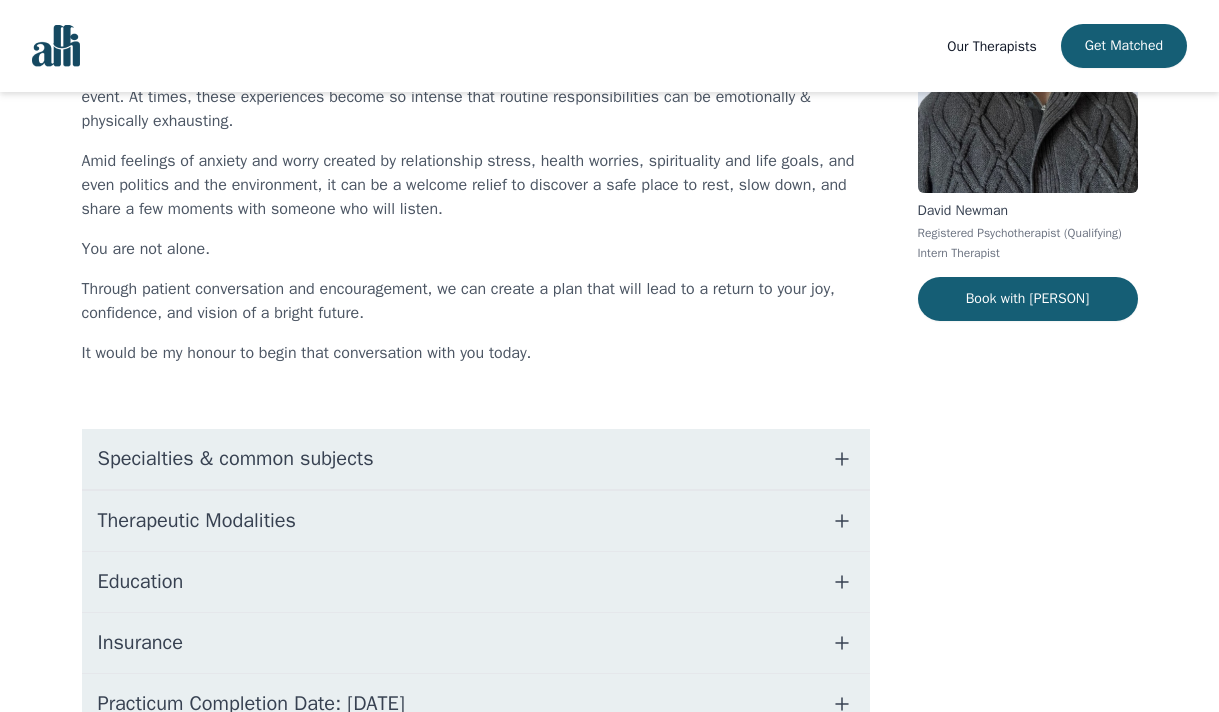 scroll, scrollTop: 414, scrollLeft: 0, axis: vertical 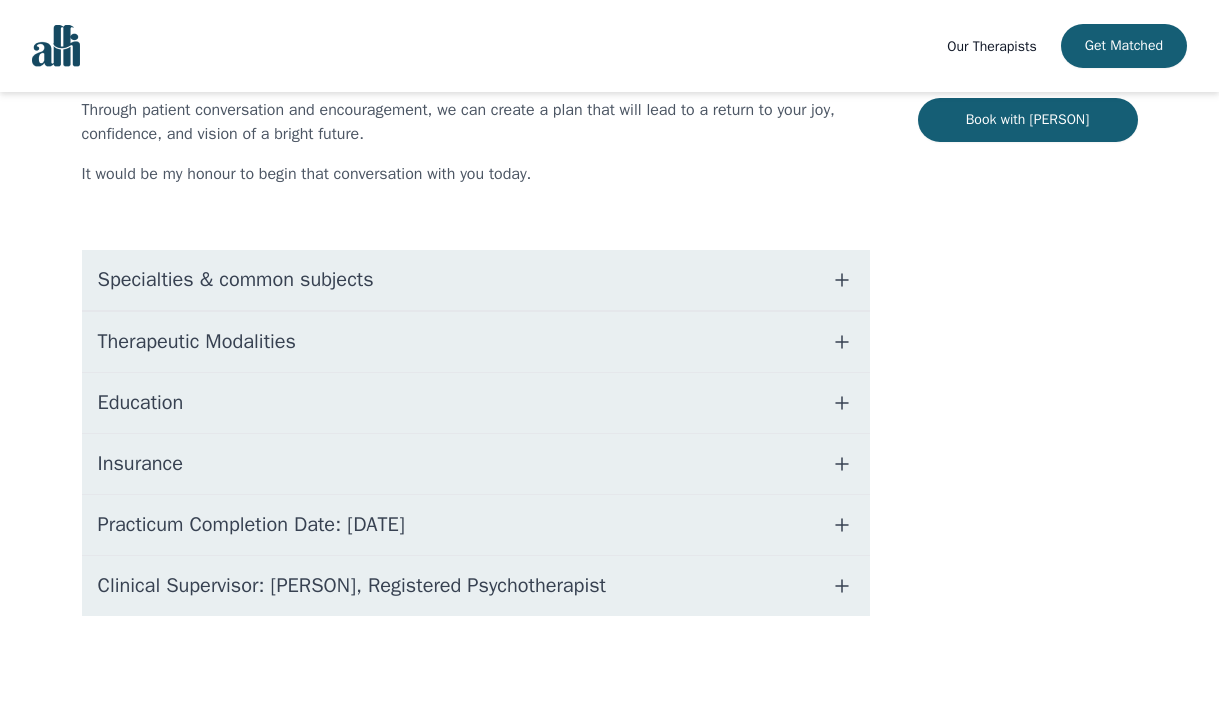click on "Therapeutic Modalities" at bounding box center [197, 342] 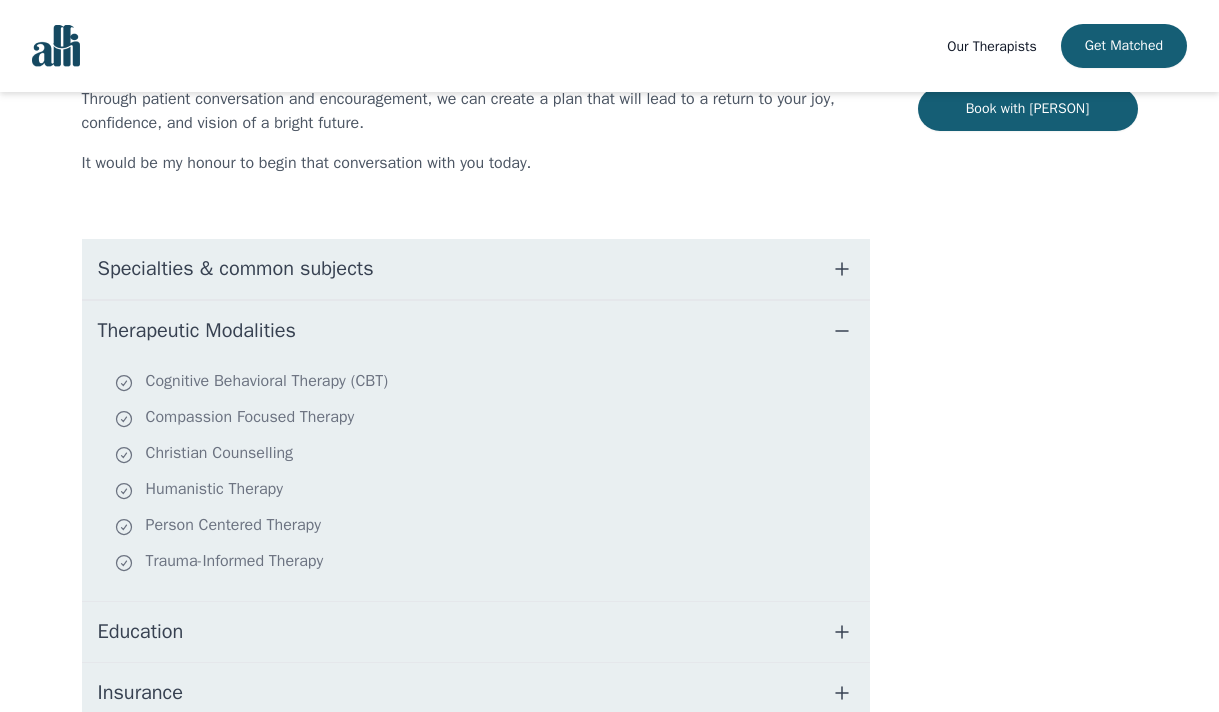 scroll, scrollTop: 428, scrollLeft: 0, axis: vertical 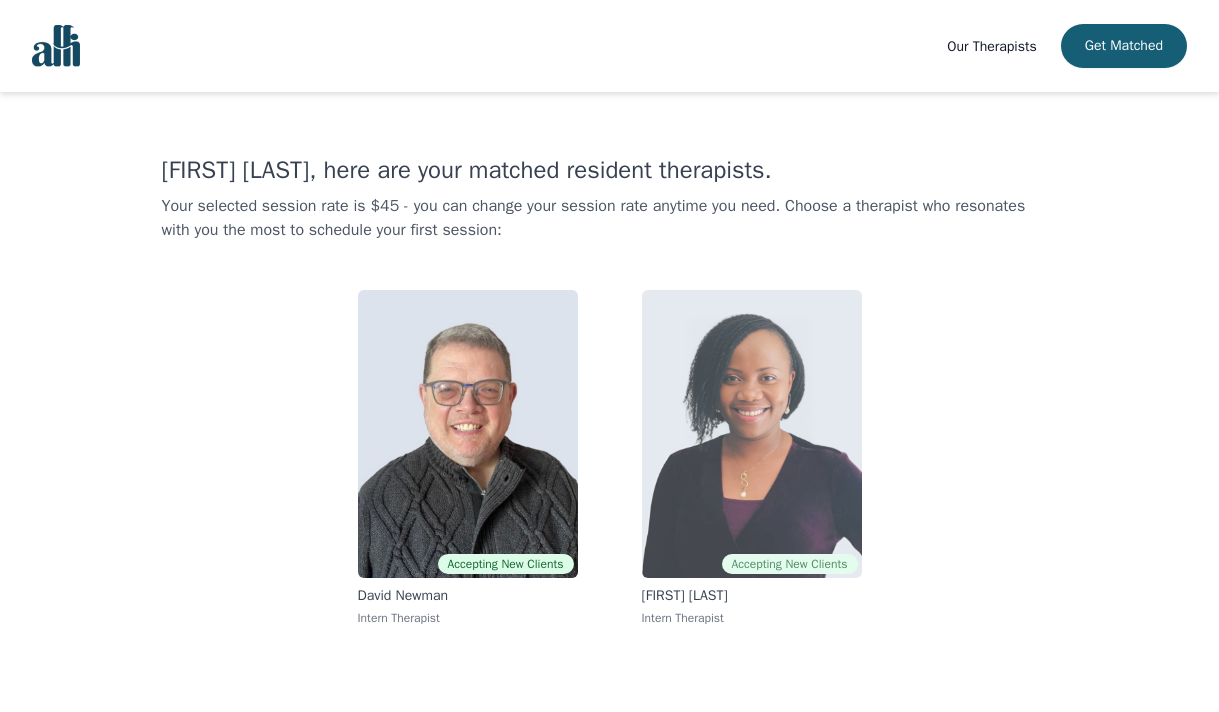click at bounding box center [752, 434] 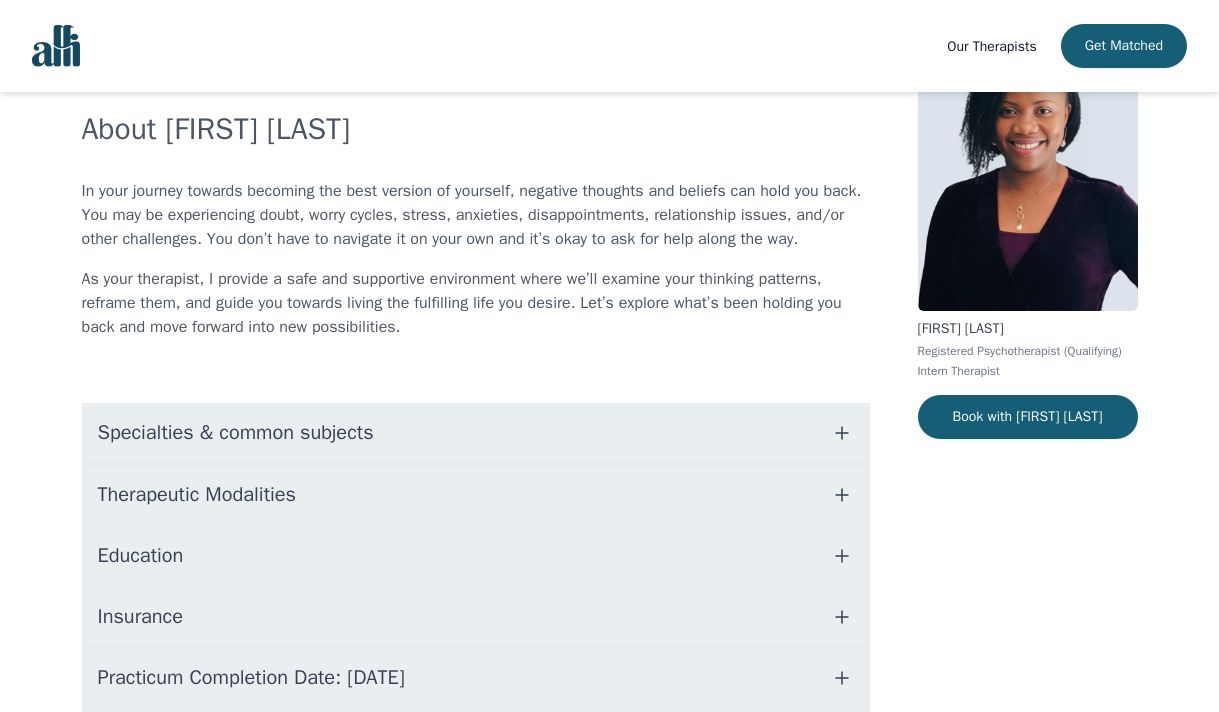 scroll, scrollTop: 184, scrollLeft: 0, axis: vertical 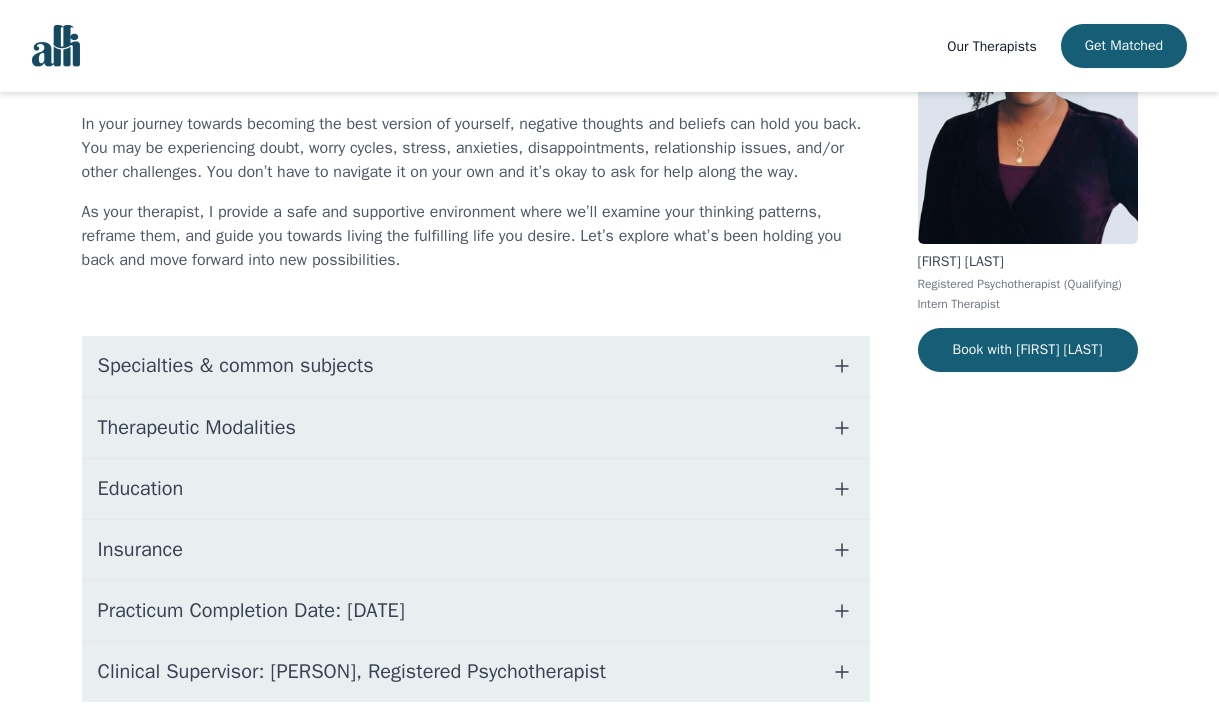 click on "Education" at bounding box center [476, 489] 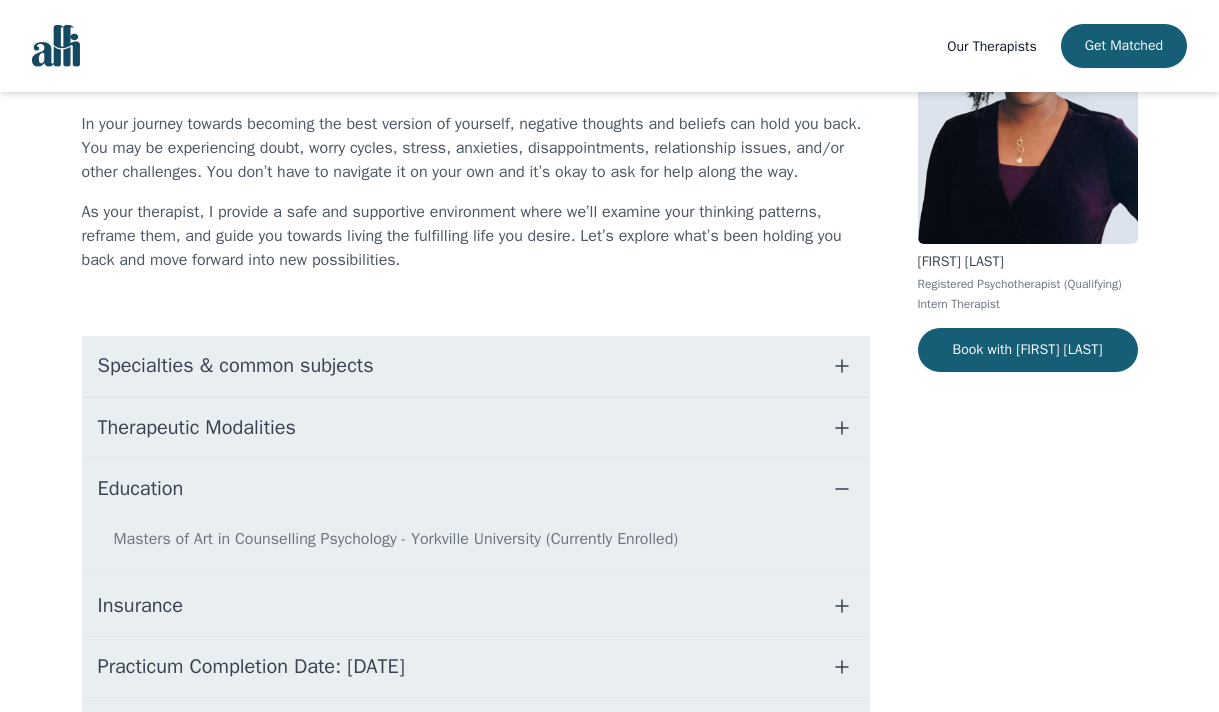 click on "Education" at bounding box center (476, 489) 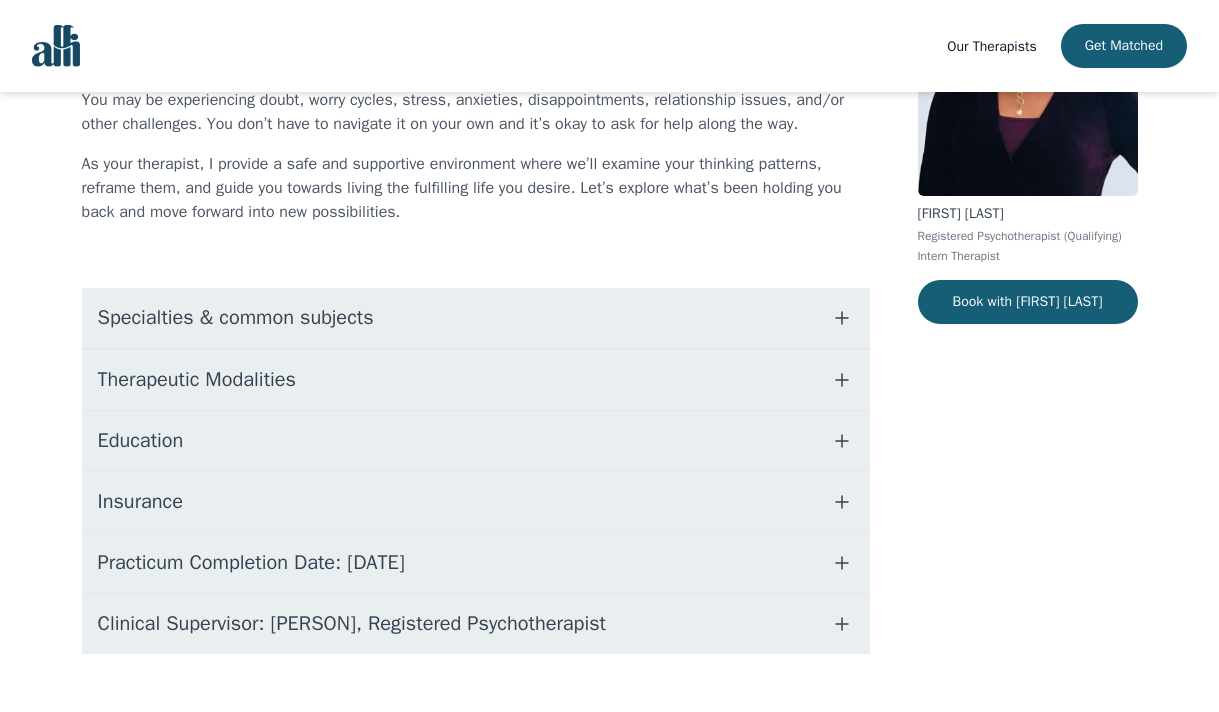 scroll, scrollTop: 210, scrollLeft: 0, axis: vertical 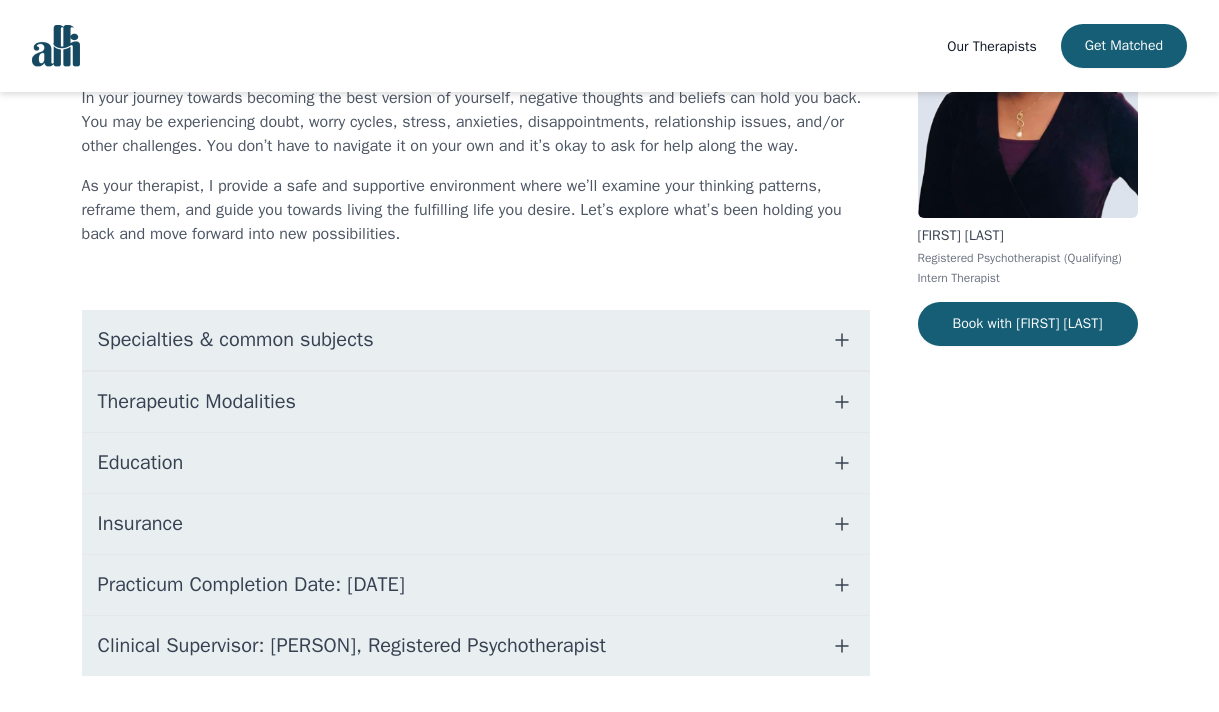 click on "Practicum Completion Date: [DATE]" at bounding box center [476, 585] 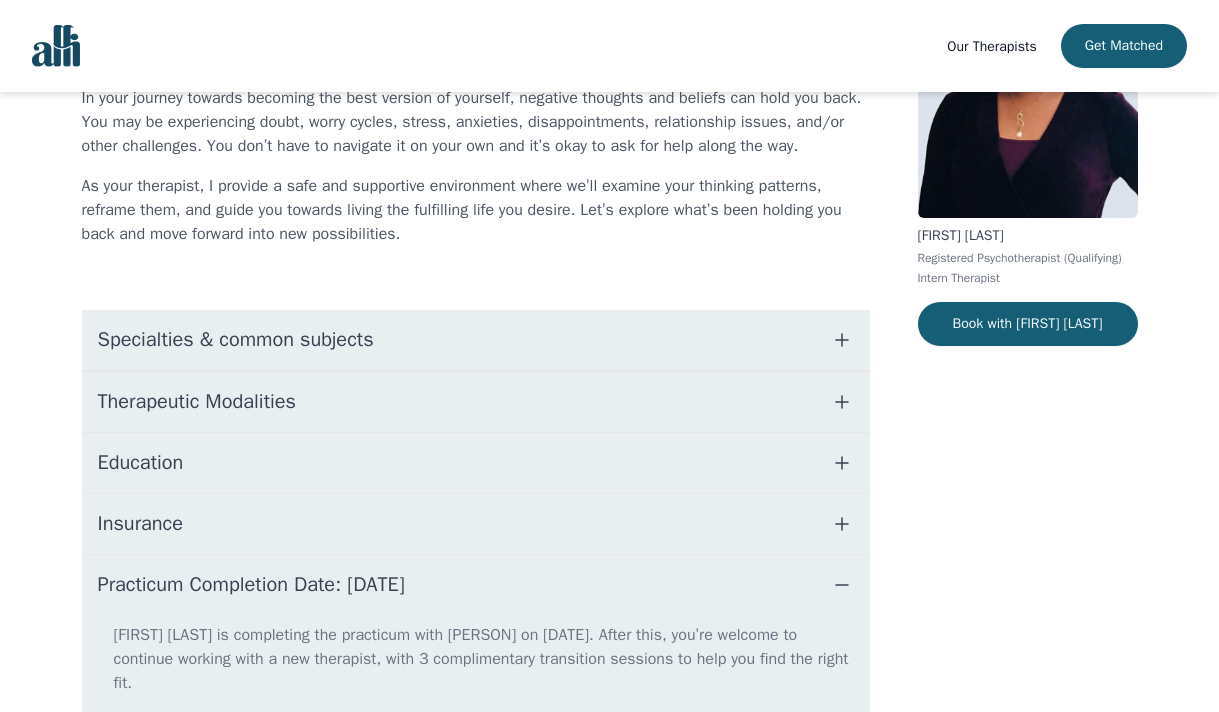 click on "Practicum Completion Date: [DATE]" at bounding box center [251, 585] 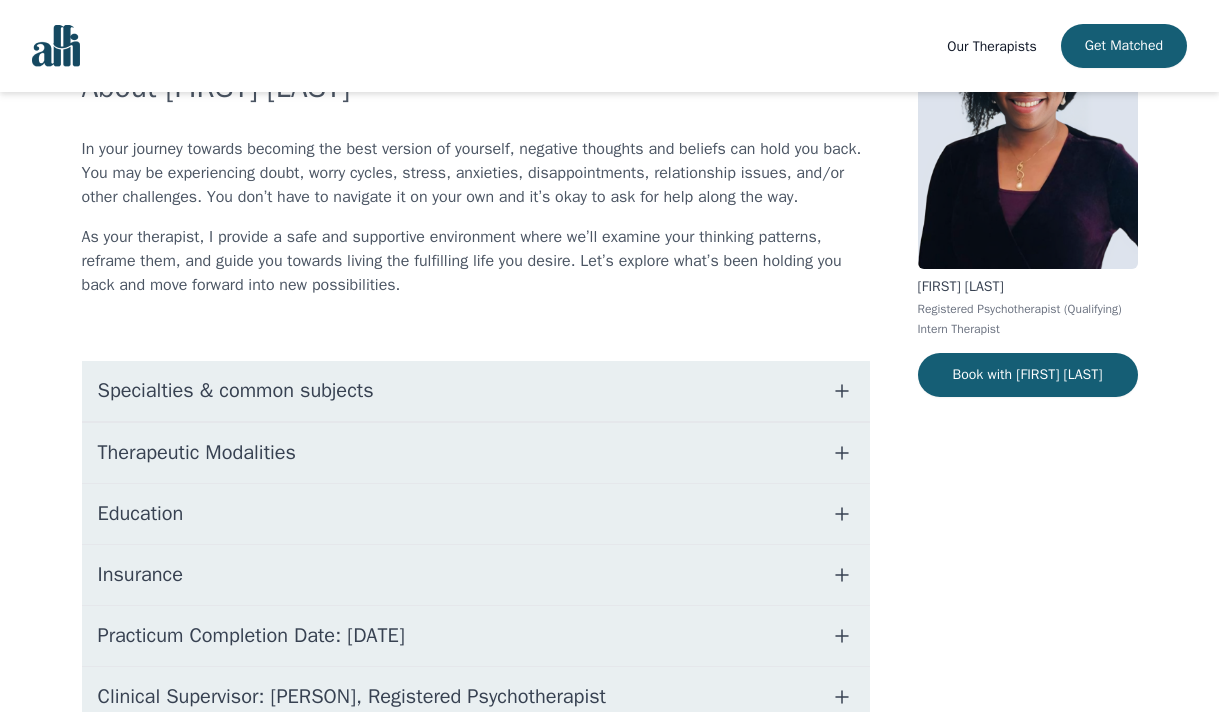 scroll, scrollTop: 156, scrollLeft: 0, axis: vertical 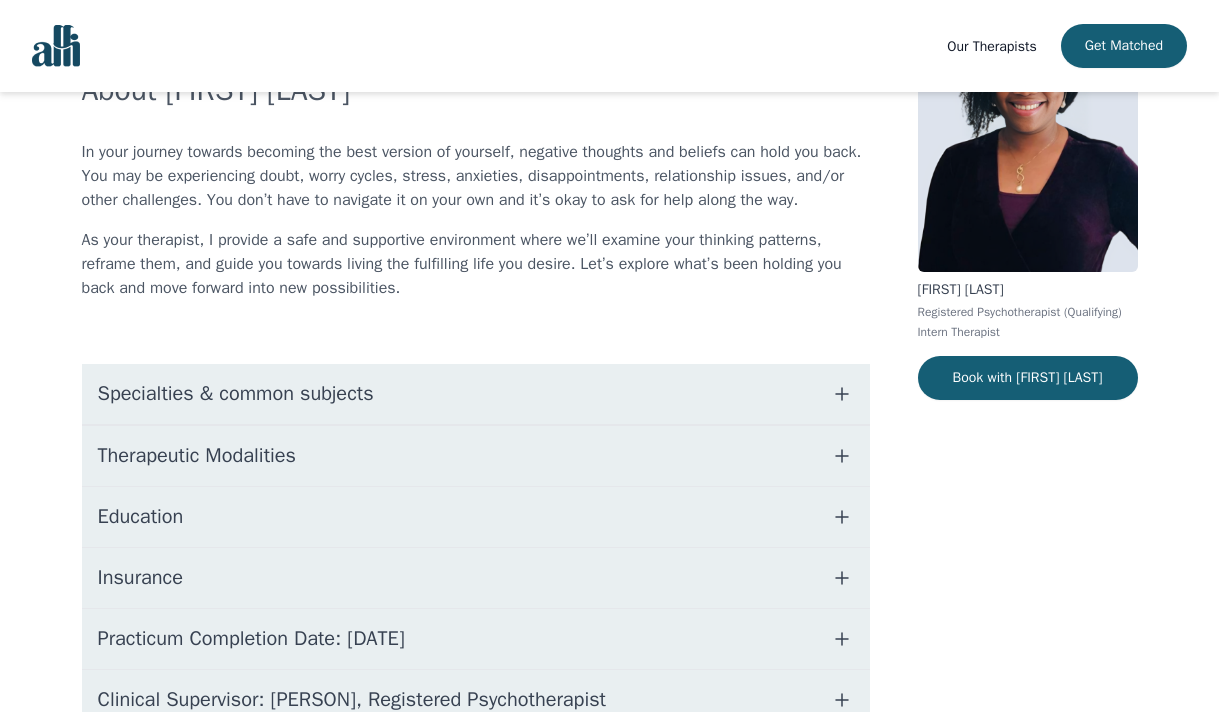click on "Therapeutic Modalities" at bounding box center (476, 456) 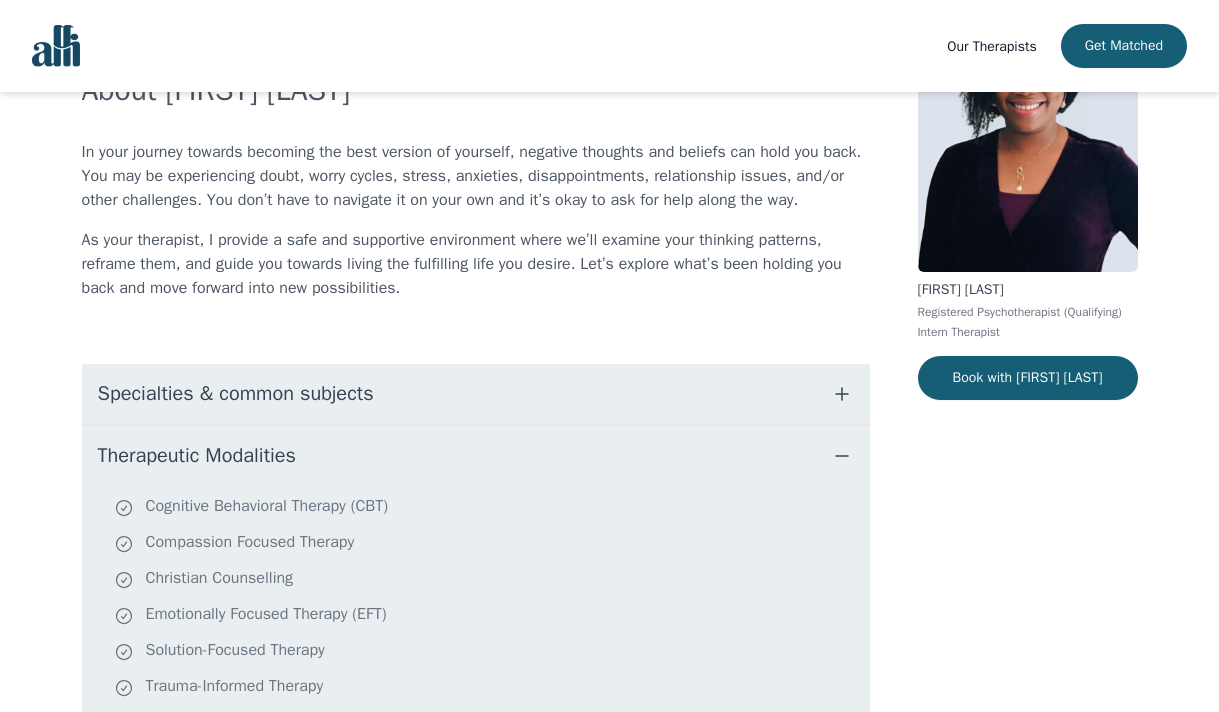 scroll, scrollTop: 255, scrollLeft: 0, axis: vertical 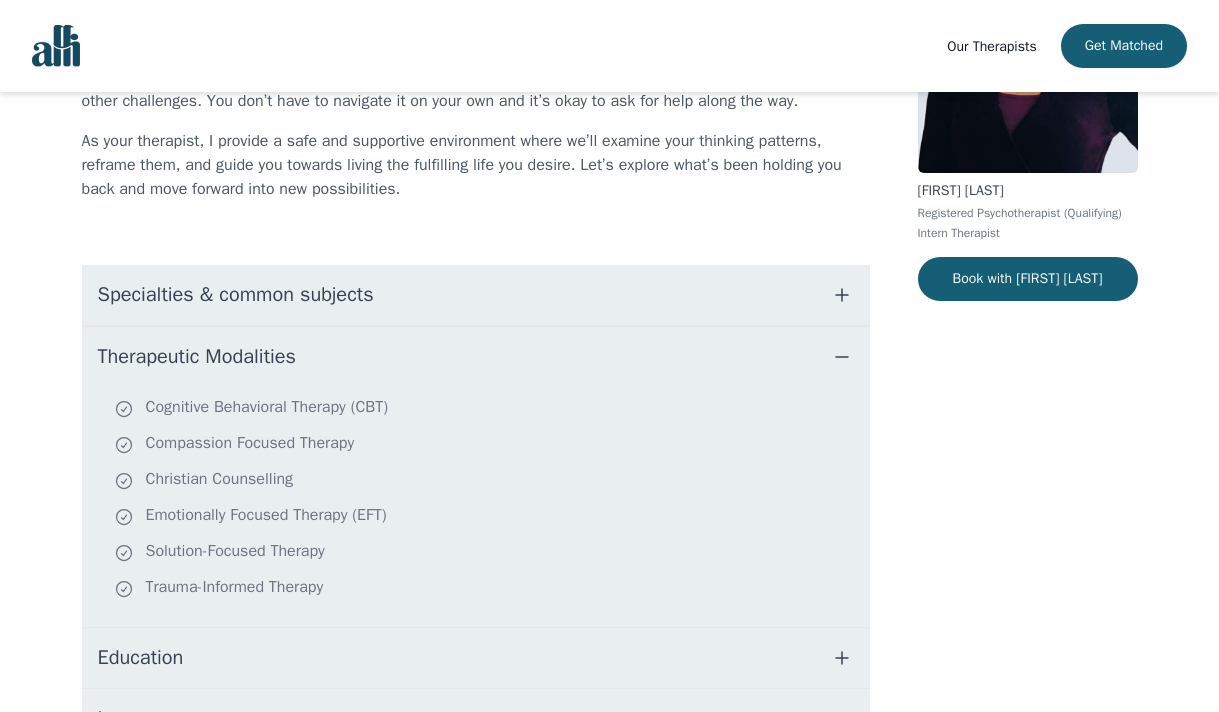 click on "Therapeutic Modalities" at bounding box center [476, 357] 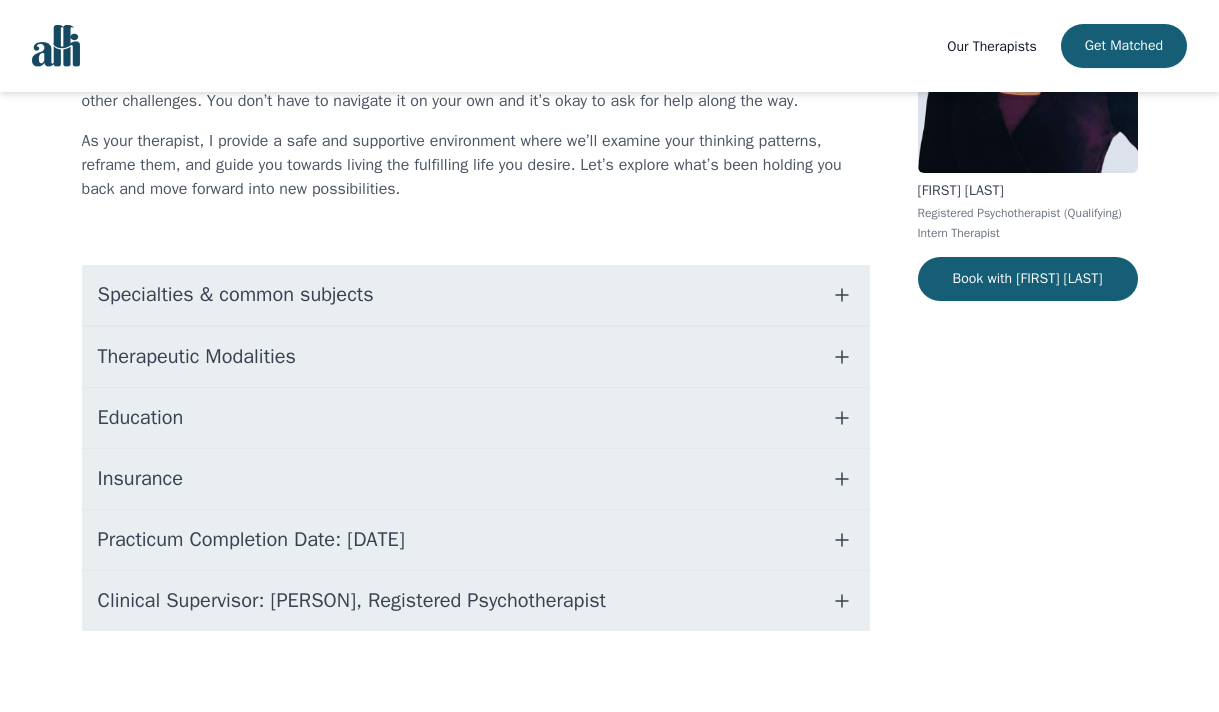 click on "Specialties & common subjects" at bounding box center [476, 295] 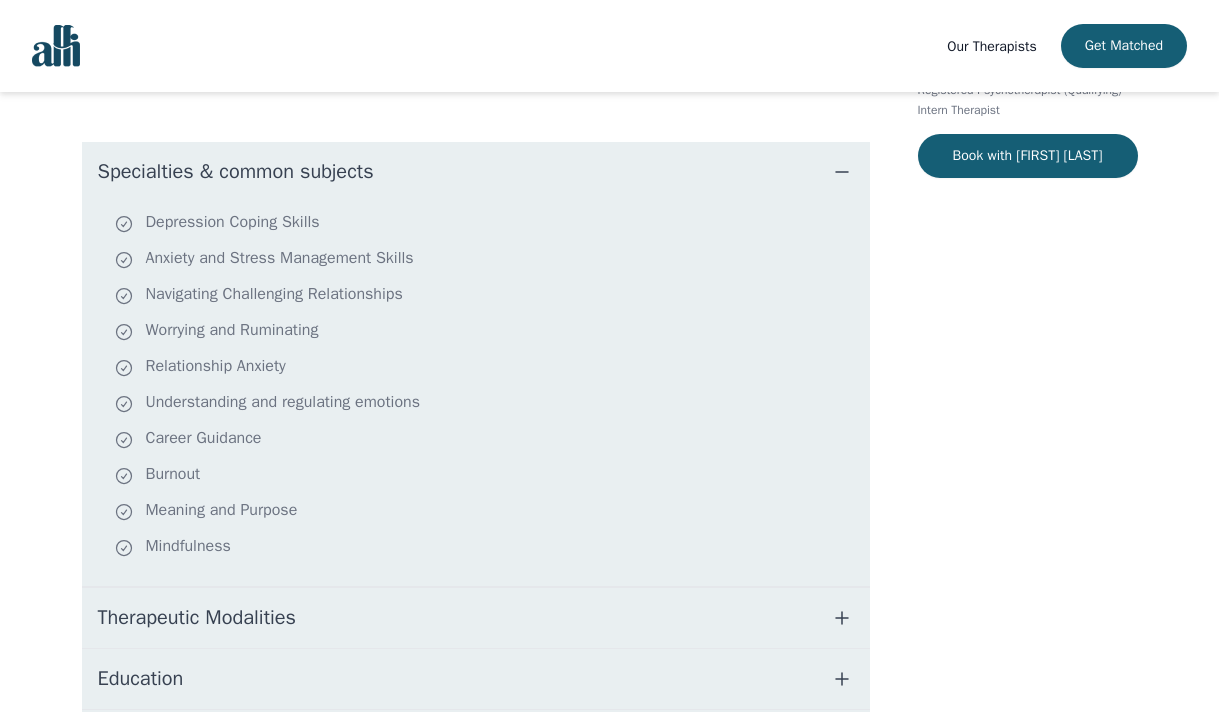 click on "Specialties & common subjects" at bounding box center [236, 172] 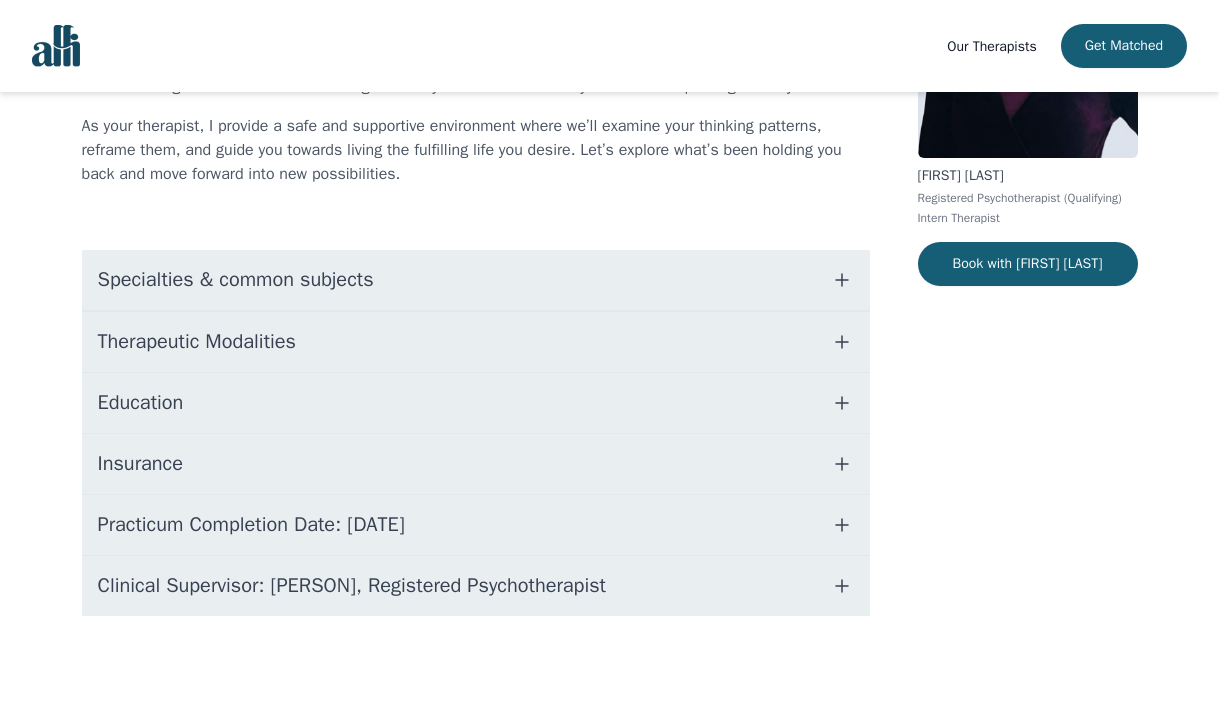 scroll, scrollTop: 0, scrollLeft: 0, axis: both 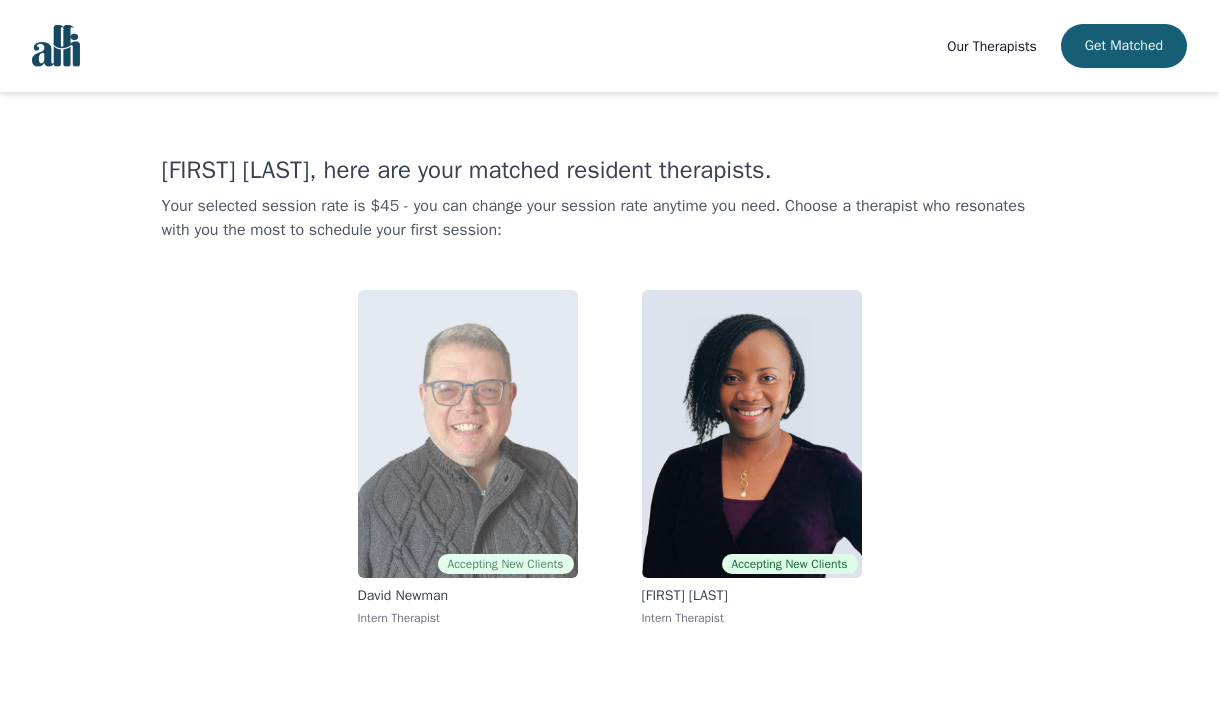 click at bounding box center (468, 434) 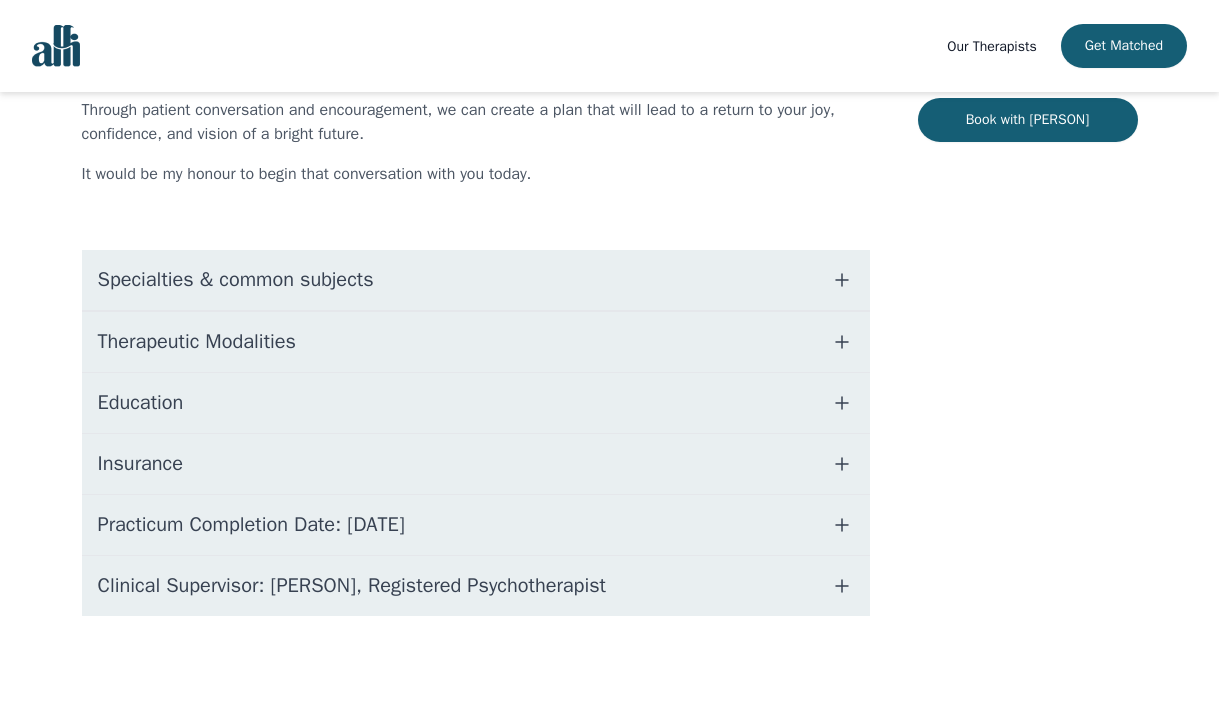 scroll, scrollTop: 0, scrollLeft: 0, axis: both 